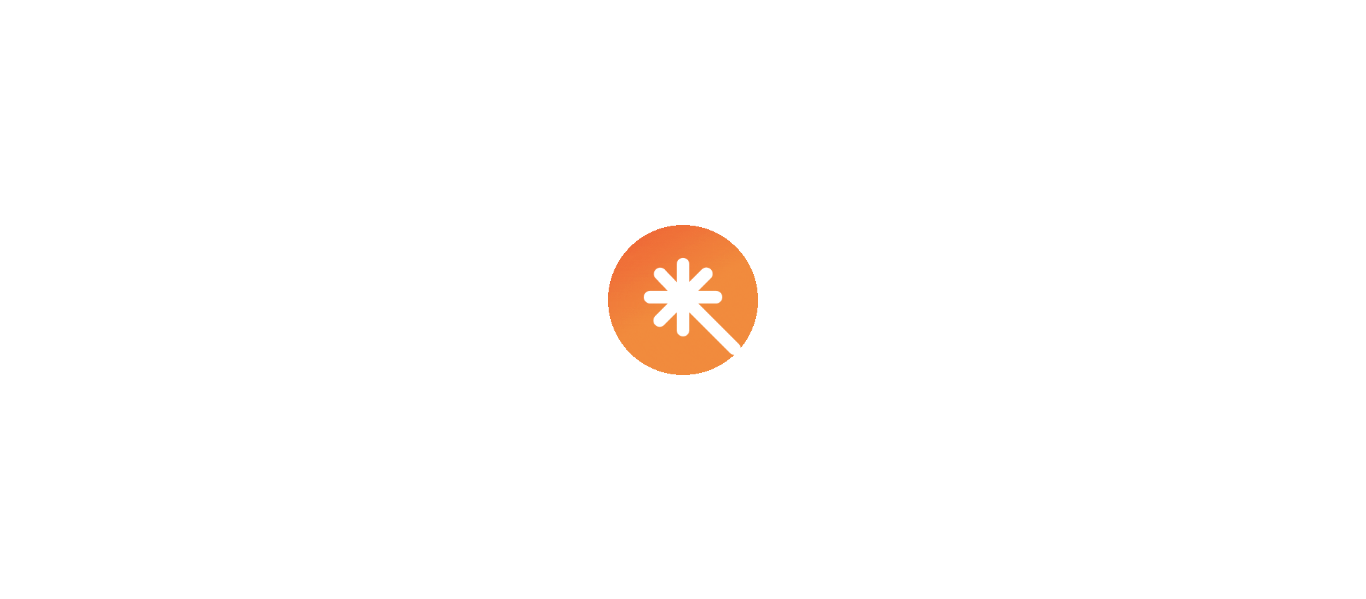 scroll, scrollTop: 0, scrollLeft: 0, axis: both 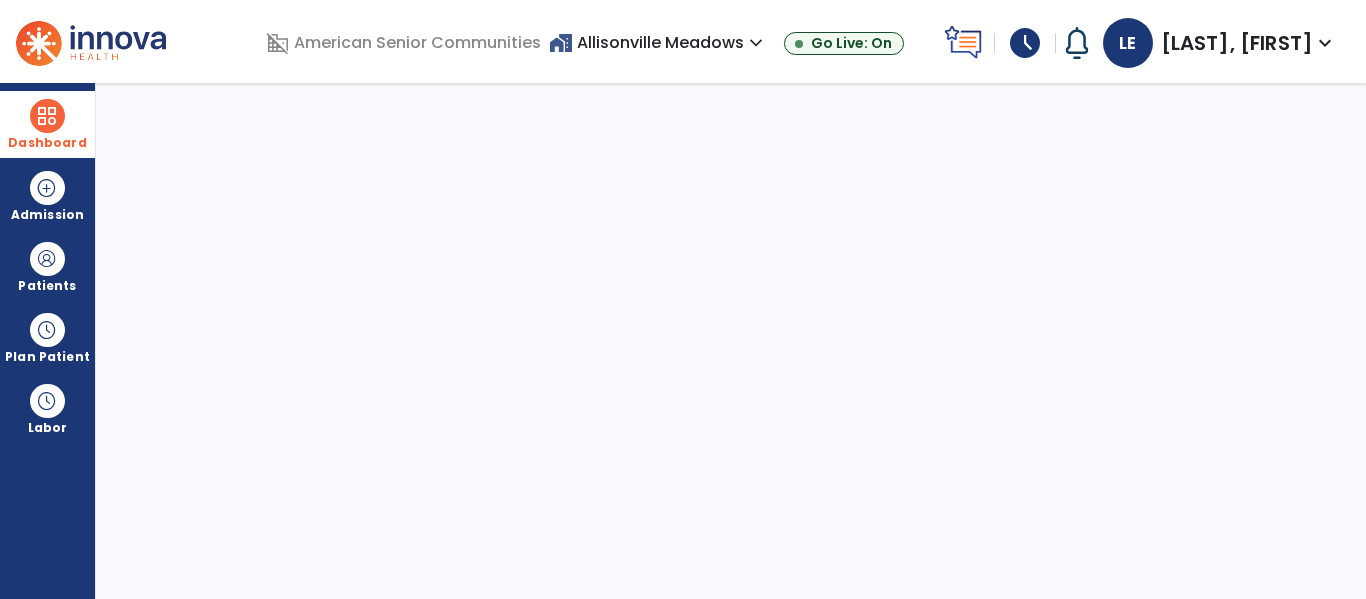 click at bounding box center [47, 116] 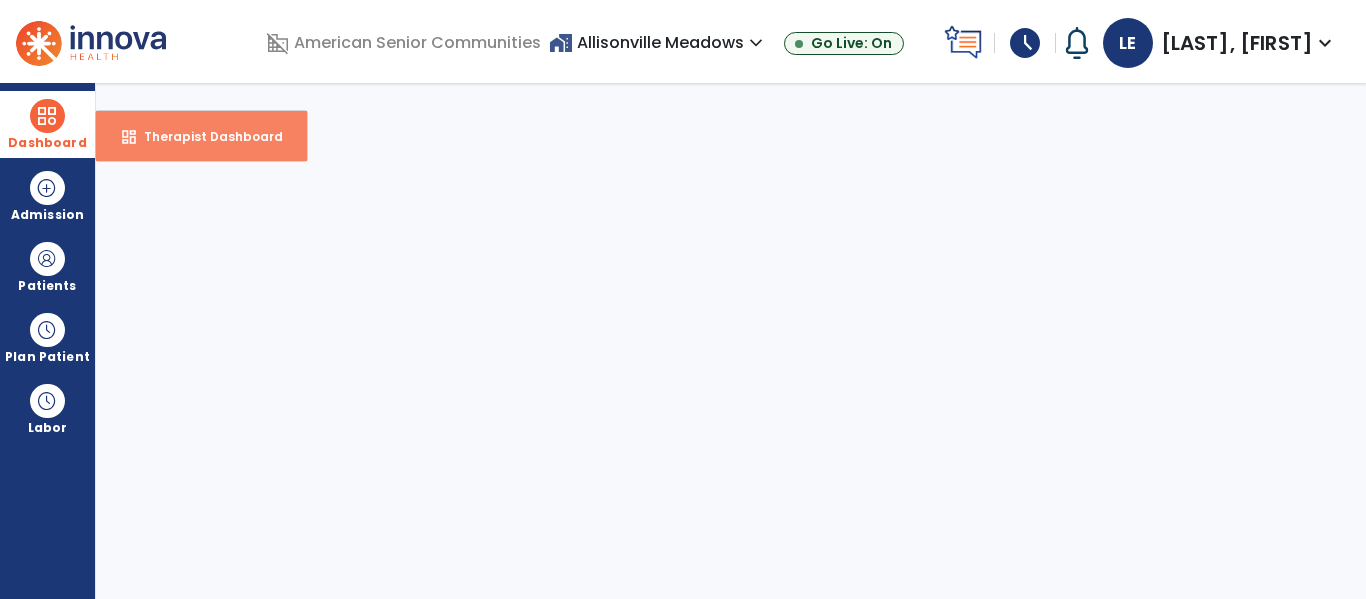 click on "Therapist Dashboard" at bounding box center [205, 136] 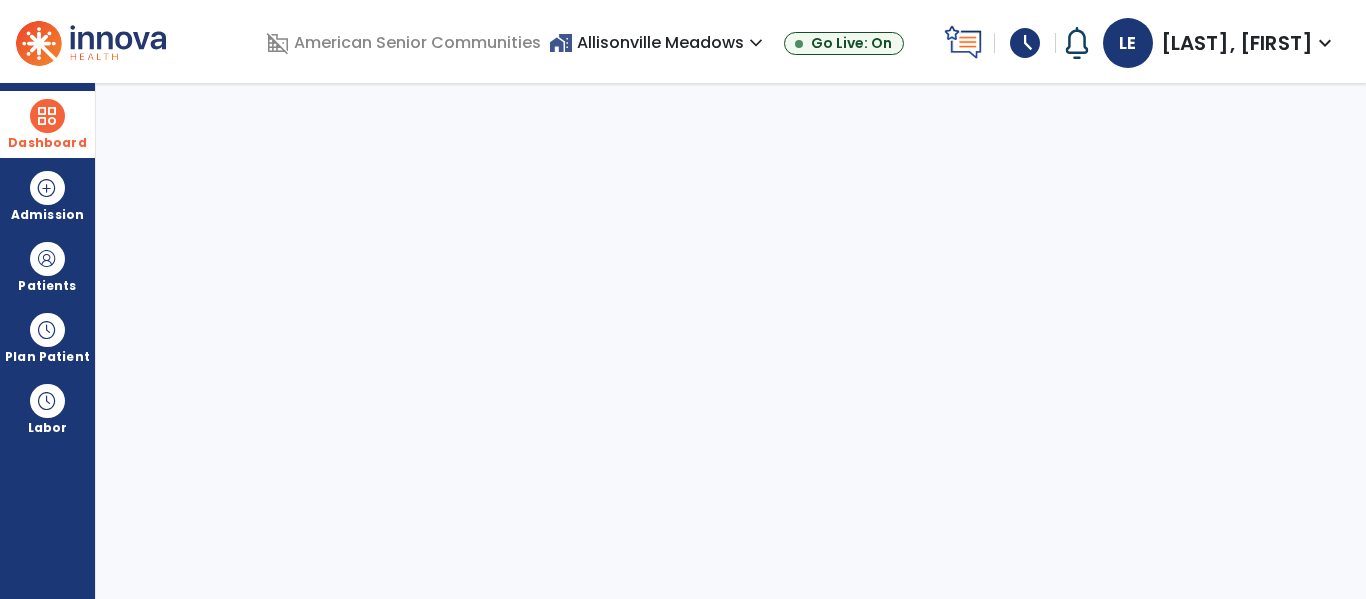 click at bounding box center (731, 341) 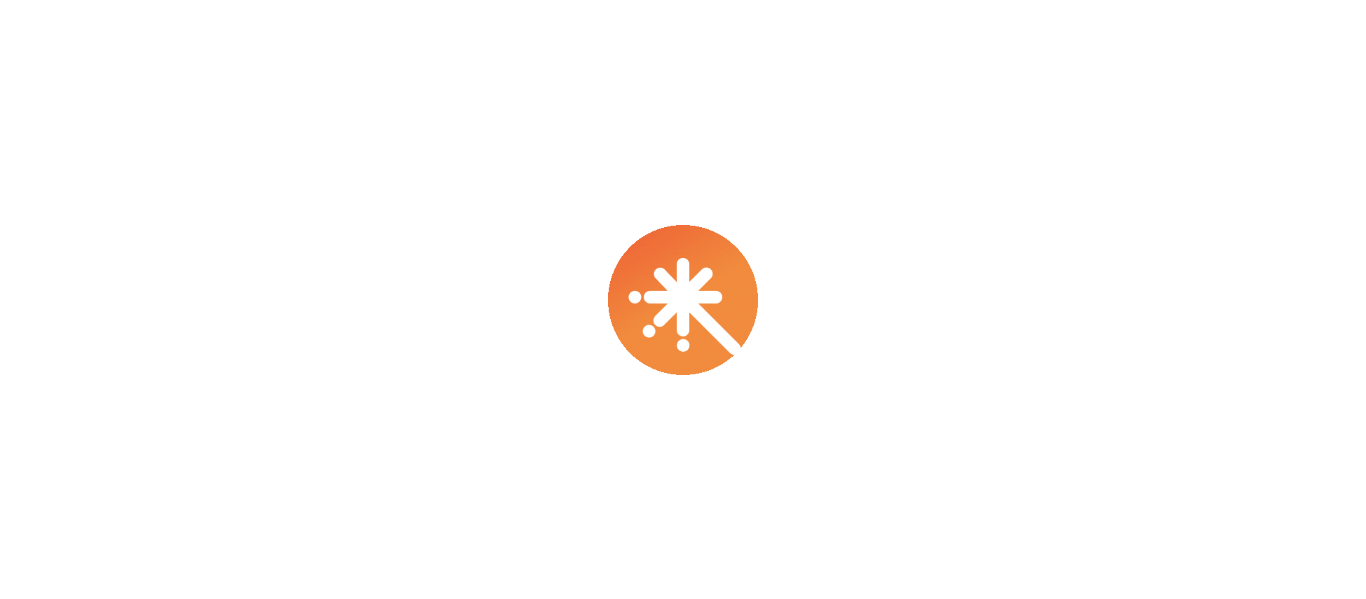 scroll, scrollTop: 0, scrollLeft: 0, axis: both 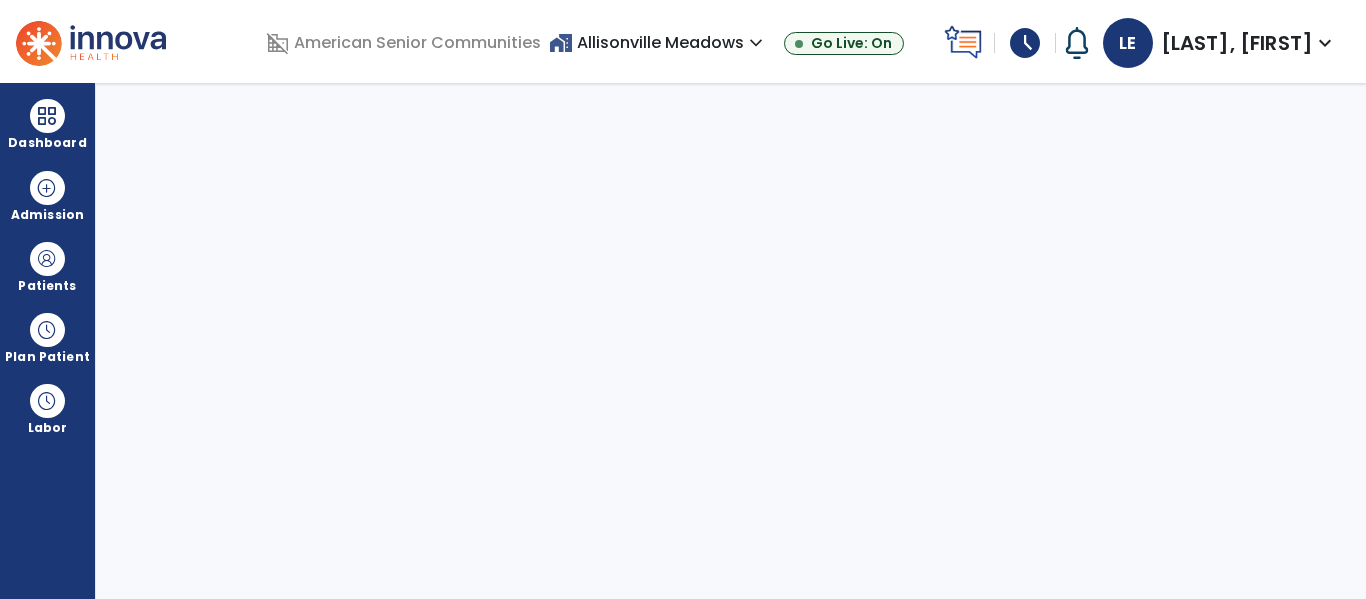 select on "****" 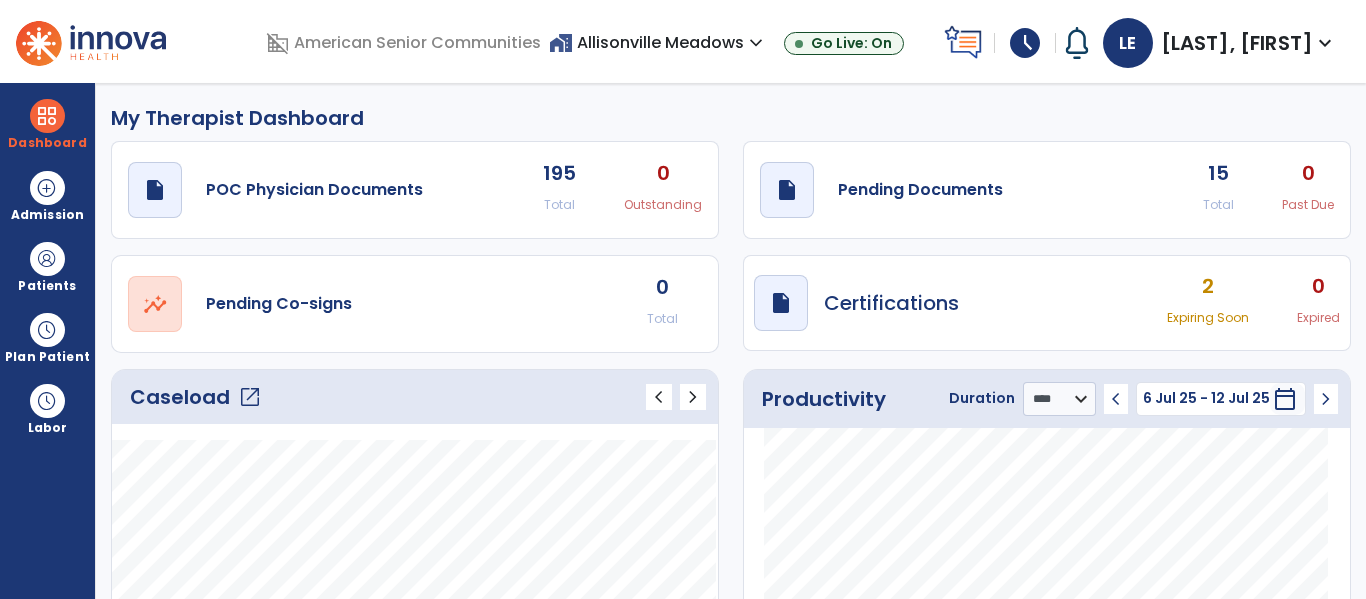 click on "open_in_new" 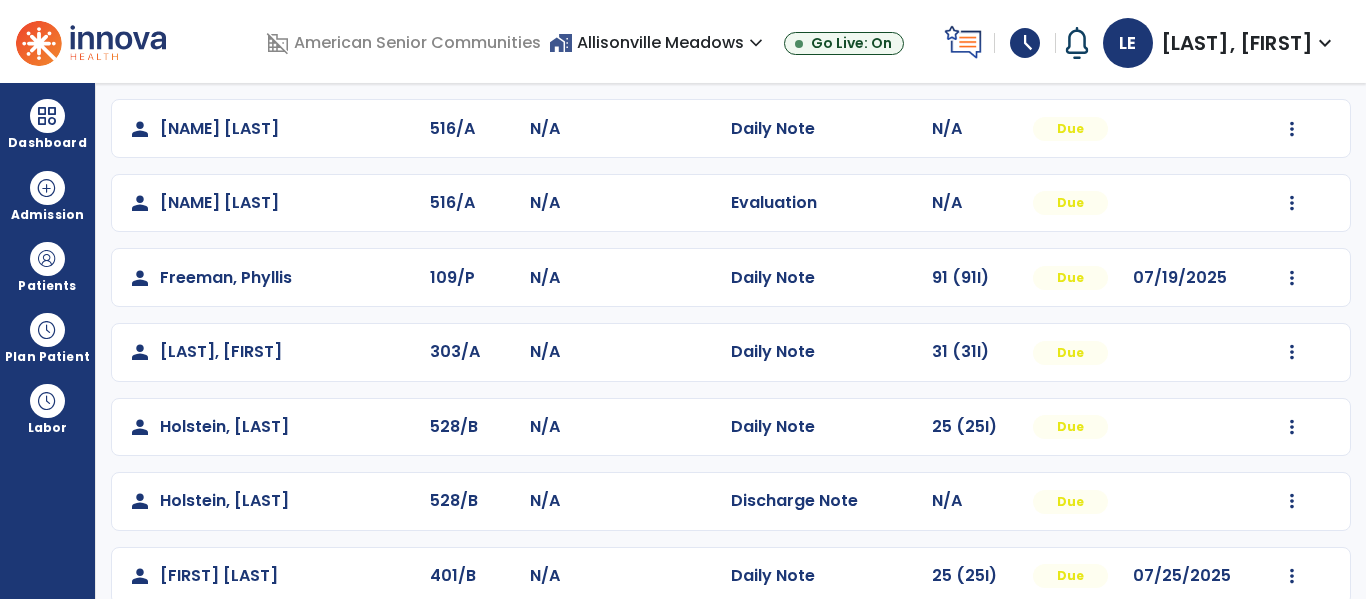 scroll, scrollTop: 465, scrollLeft: 0, axis: vertical 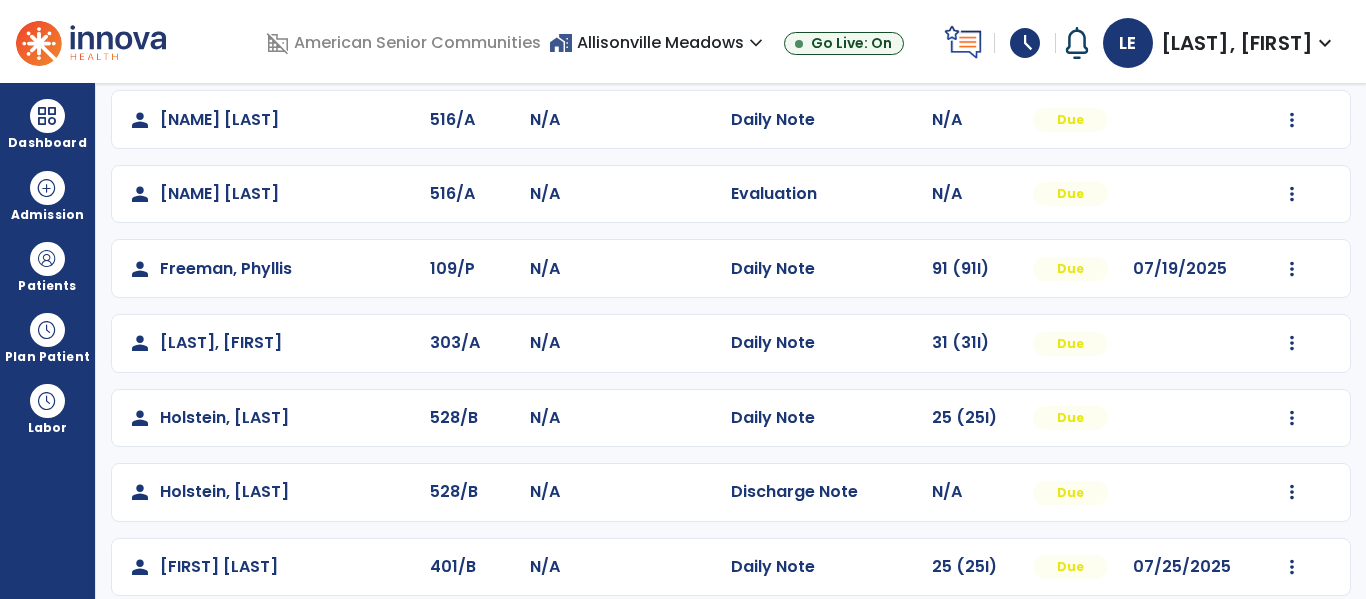 click on "N/A" 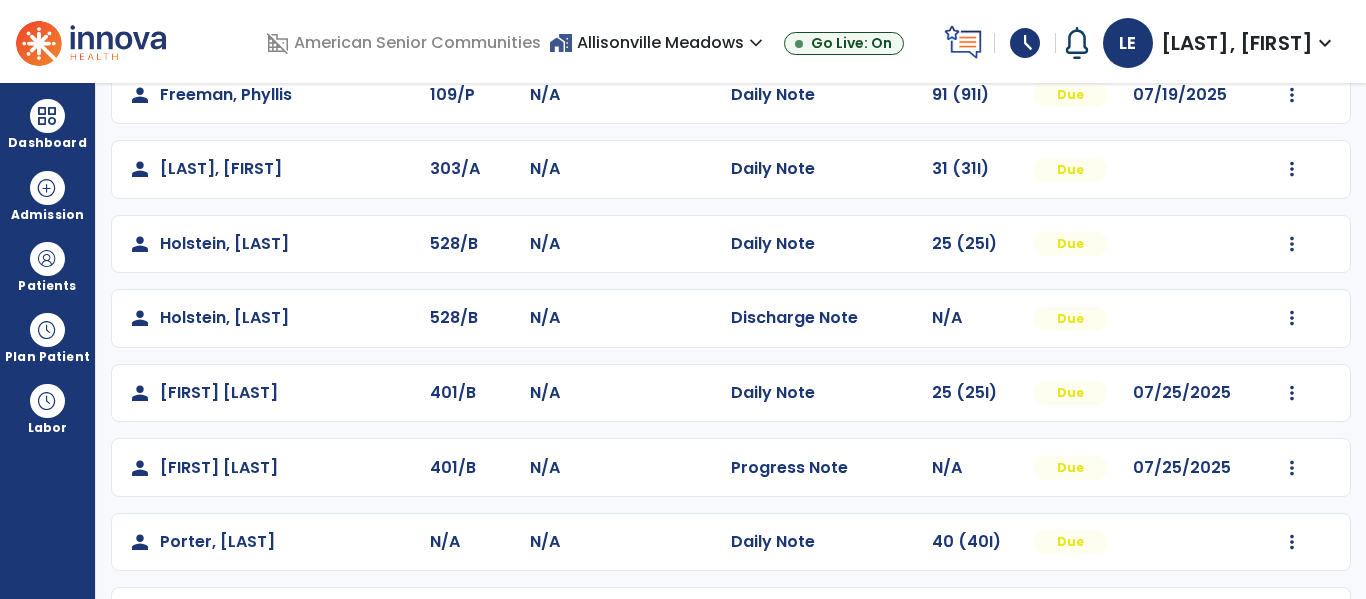 scroll, scrollTop: 649, scrollLeft: 0, axis: vertical 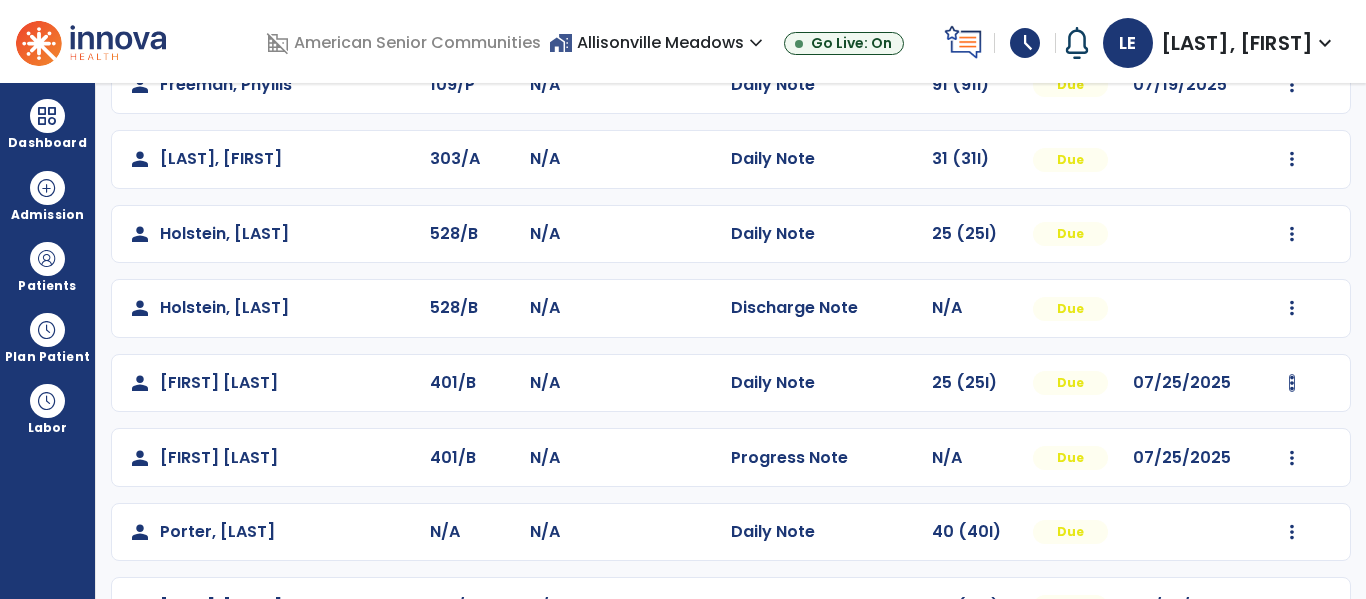 click at bounding box center [1292, -139] 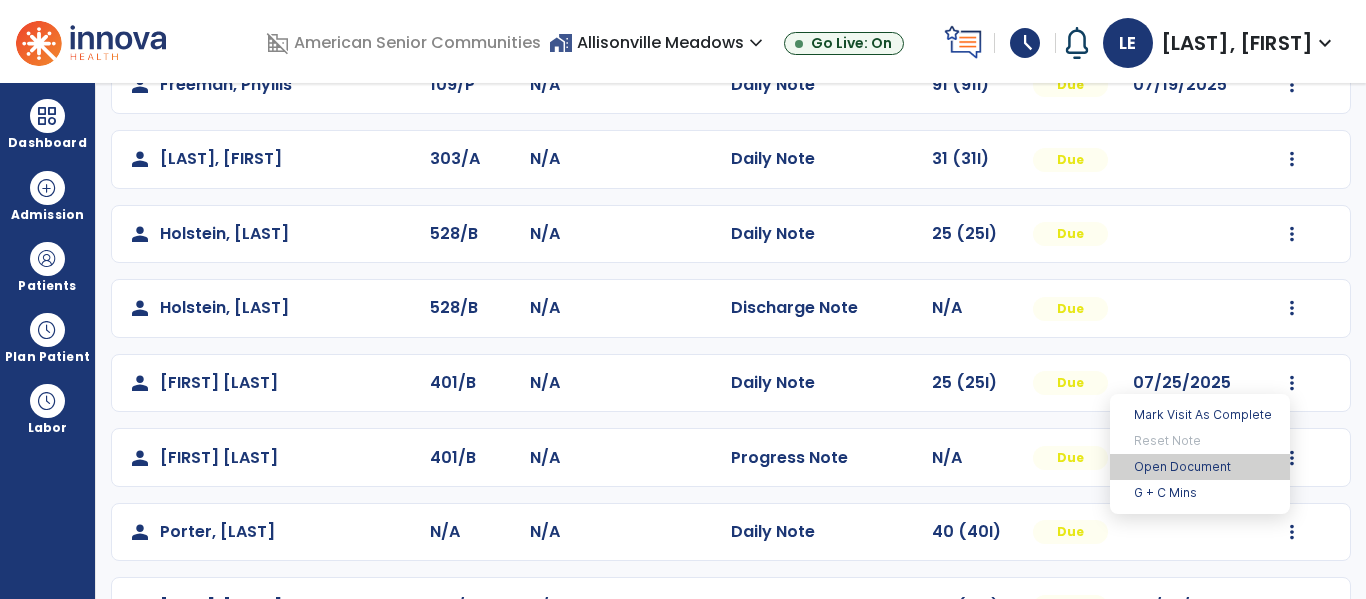 click on "Open Document" at bounding box center [1200, 467] 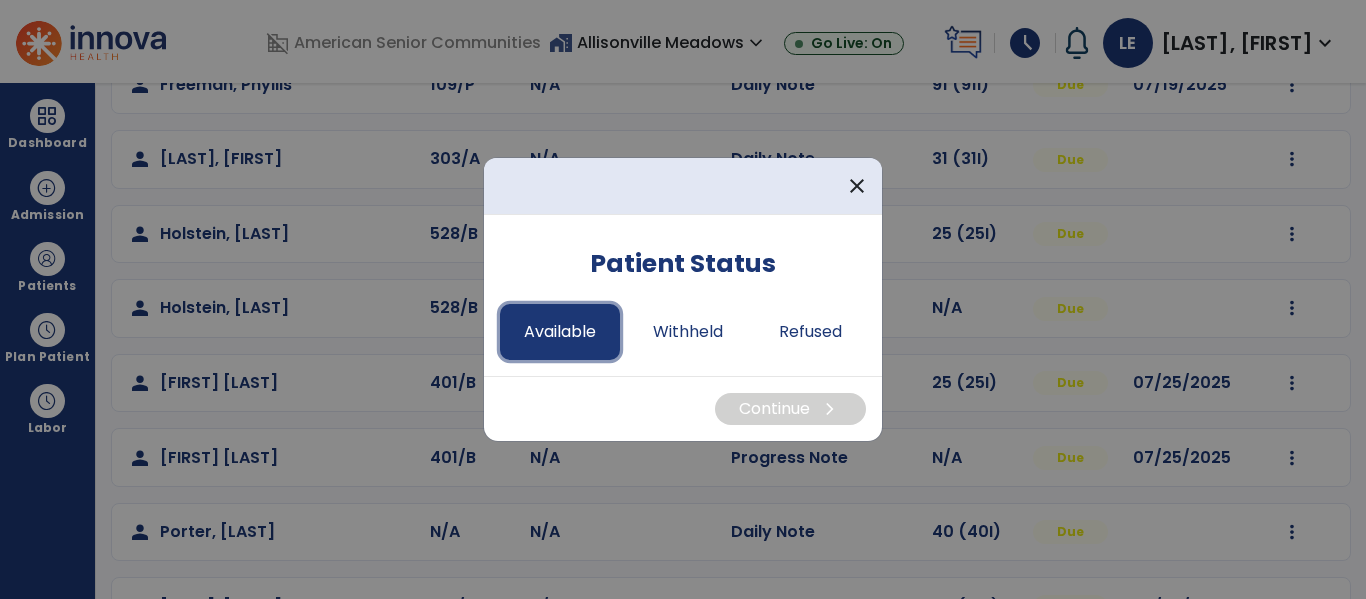 click on "Available" at bounding box center [560, 332] 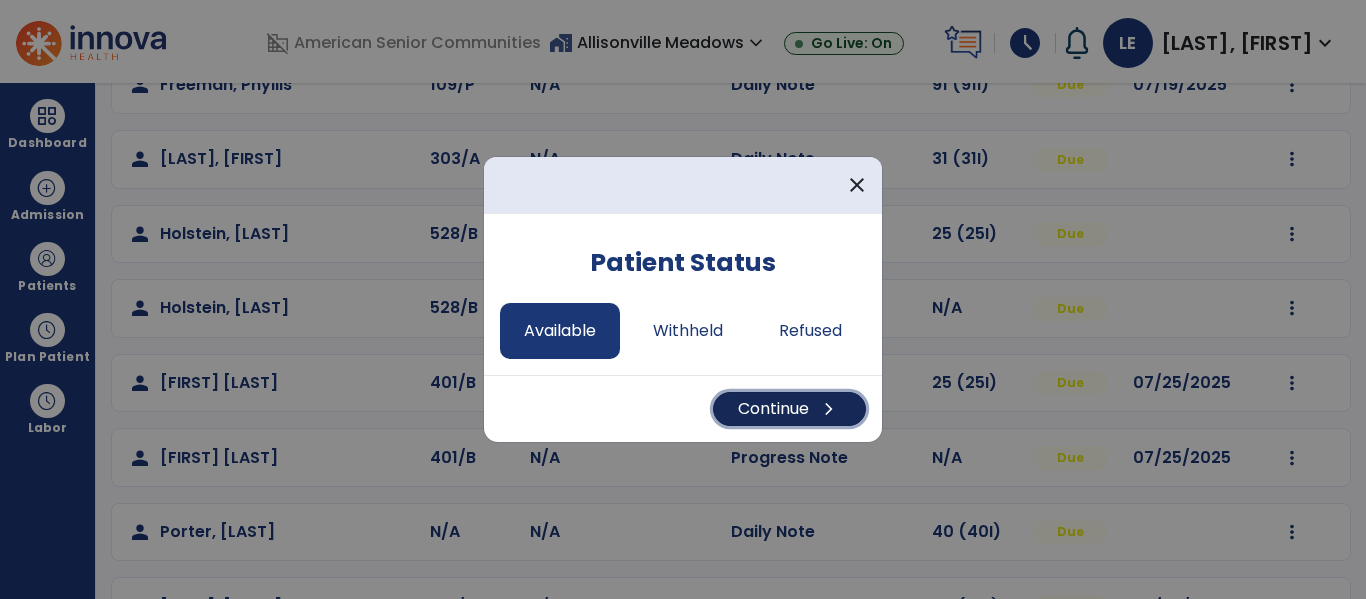 click on "Continue   chevron_right" at bounding box center (789, 409) 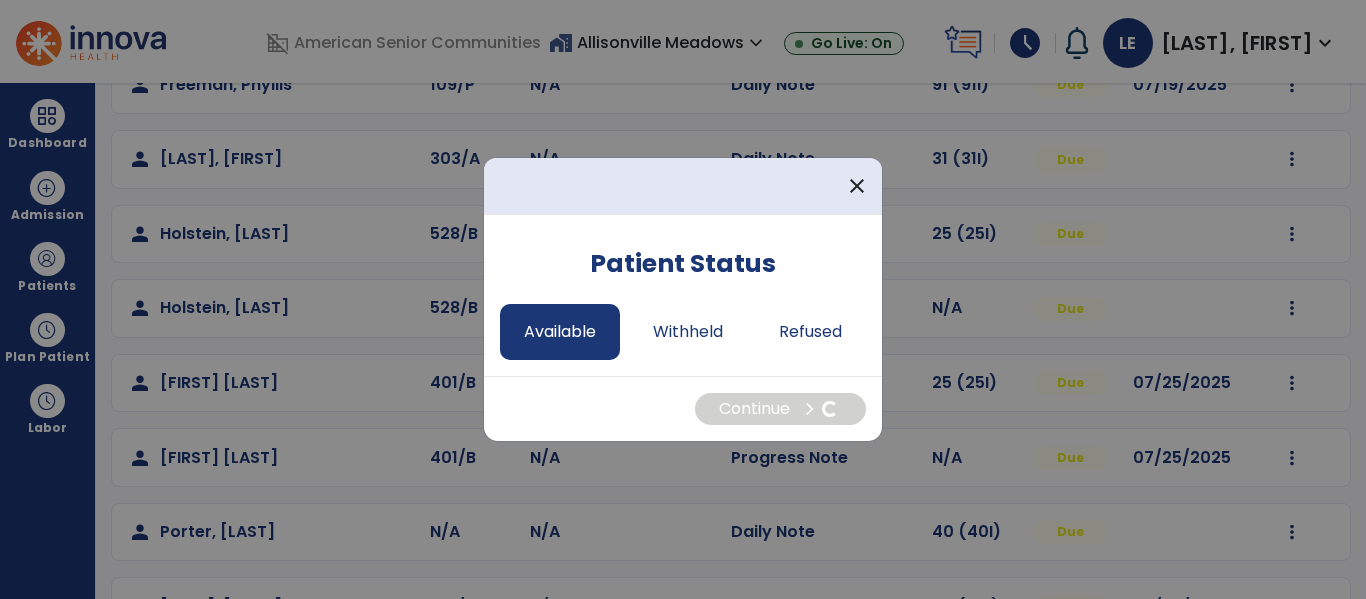 select on "*" 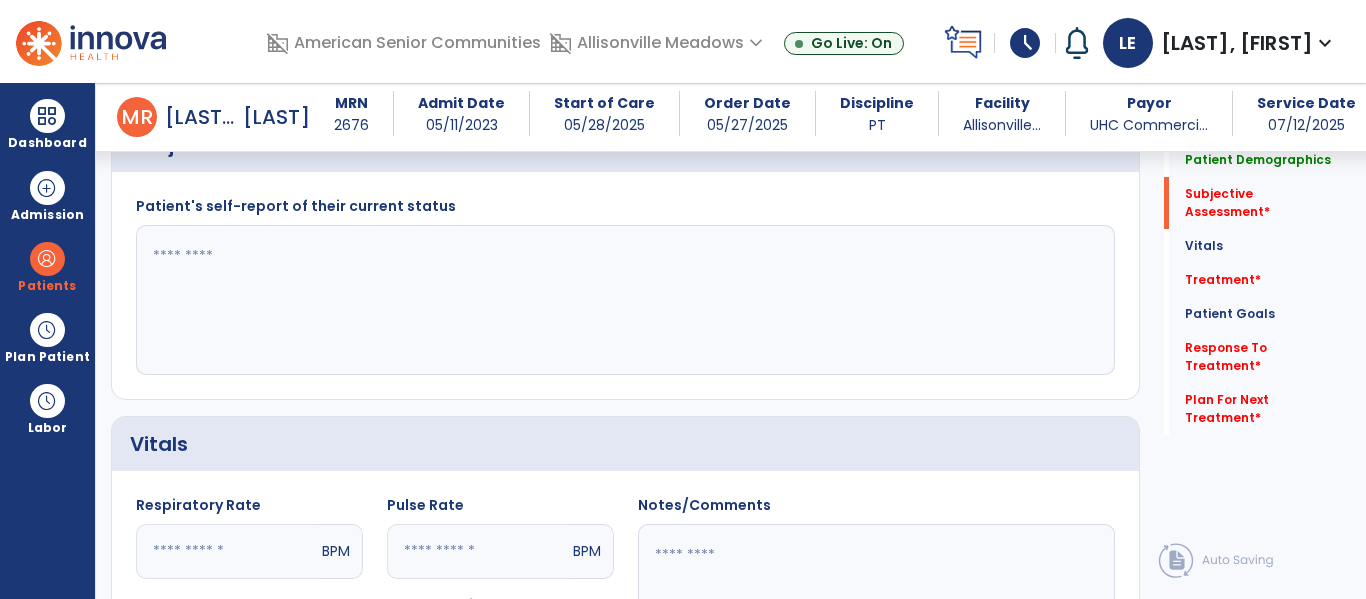 scroll, scrollTop: 485, scrollLeft: 0, axis: vertical 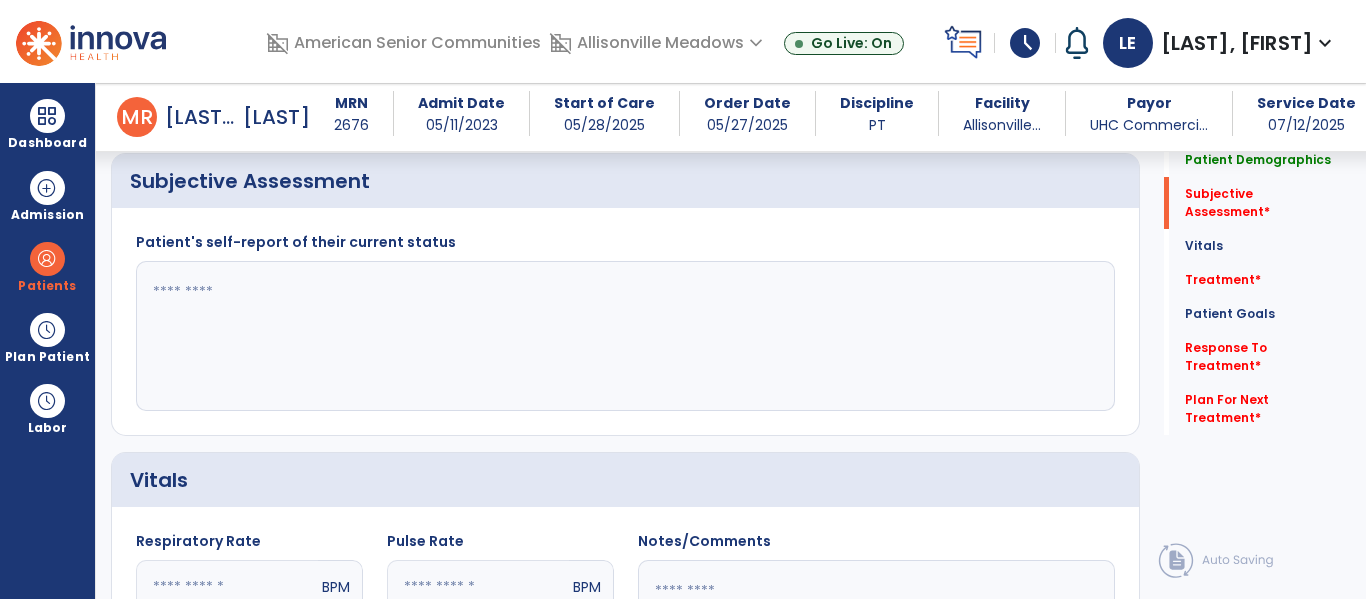 click 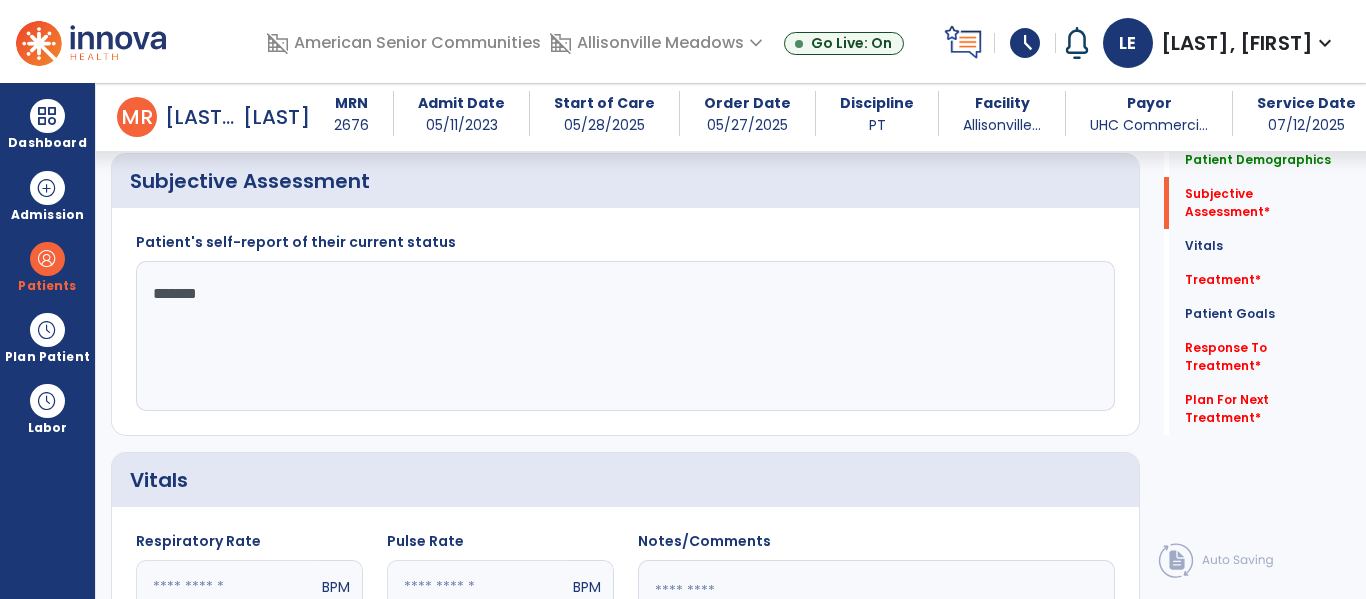 type on "********" 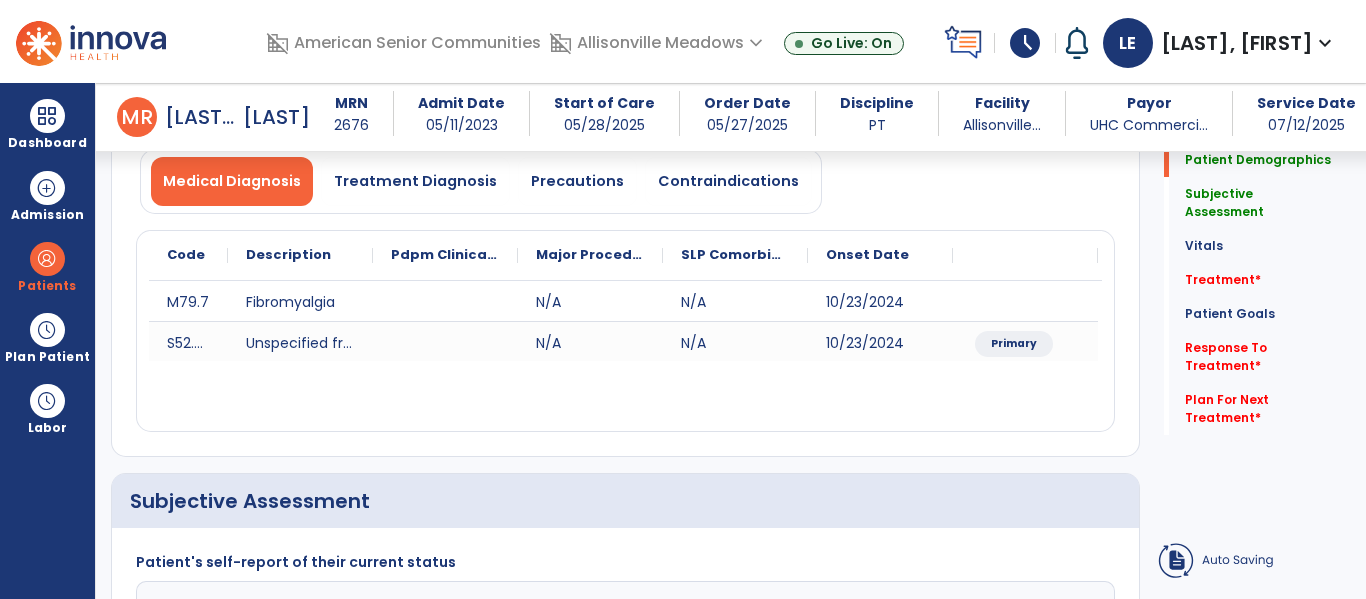 scroll, scrollTop: 0, scrollLeft: 0, axis: both 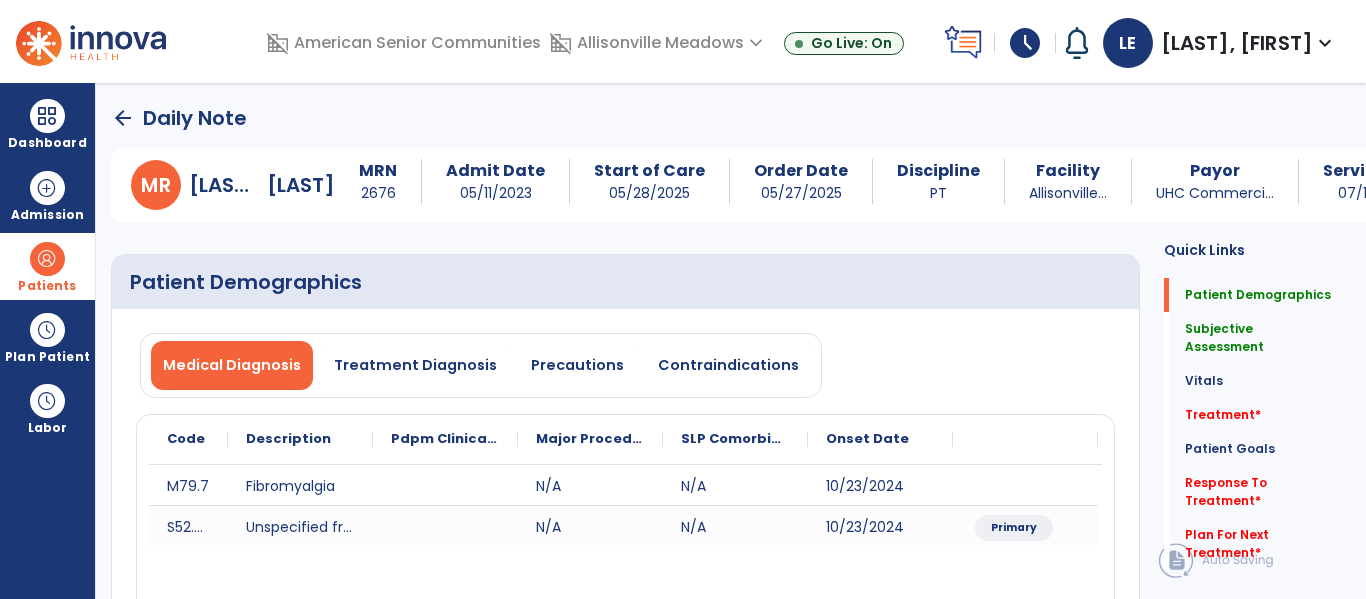 type on "**********" 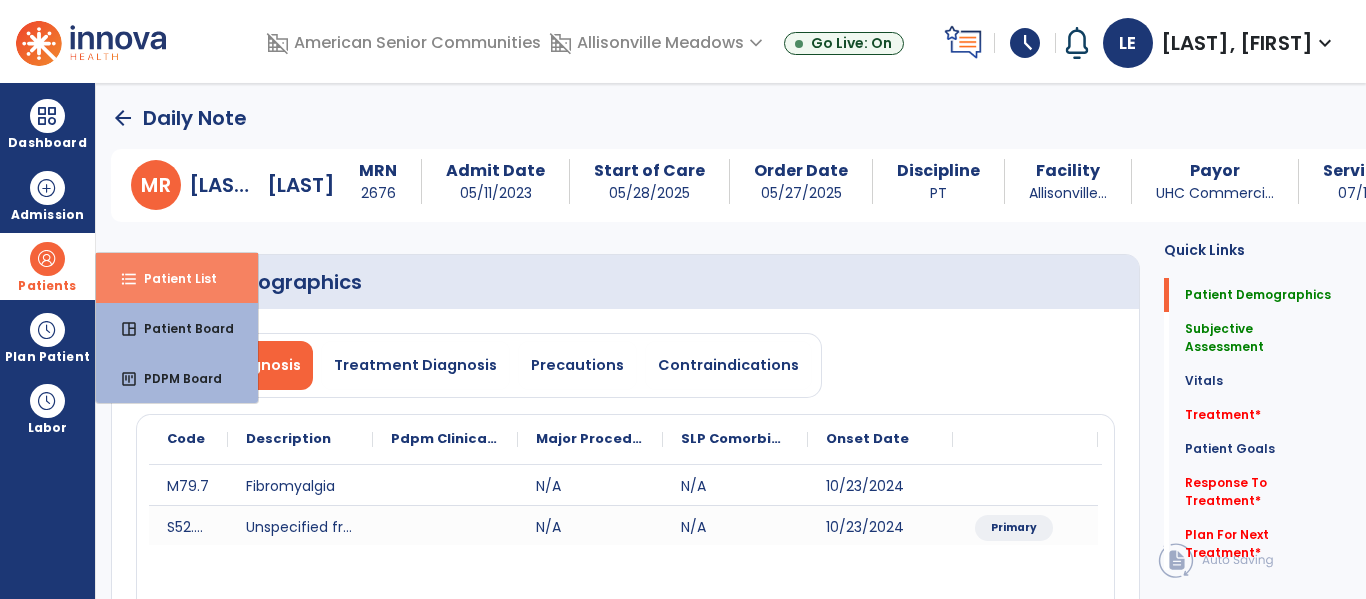 click on "format_list_bulleted  Patient List" at bounding box center [177, 278] 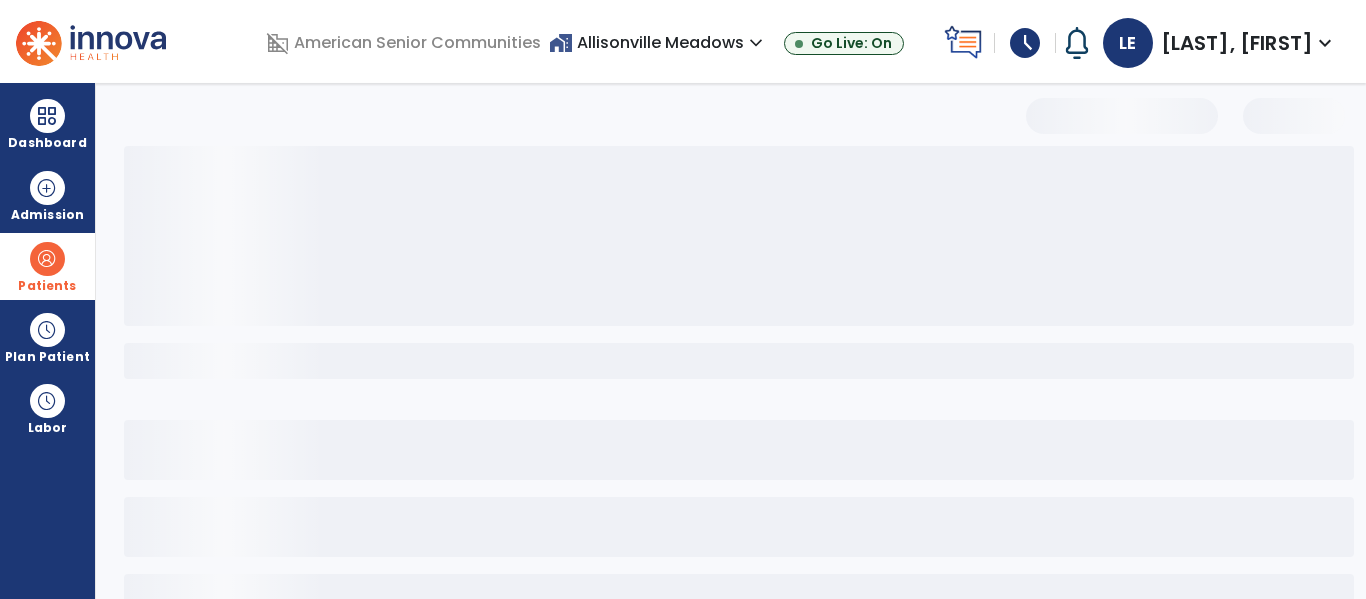 select on "***" 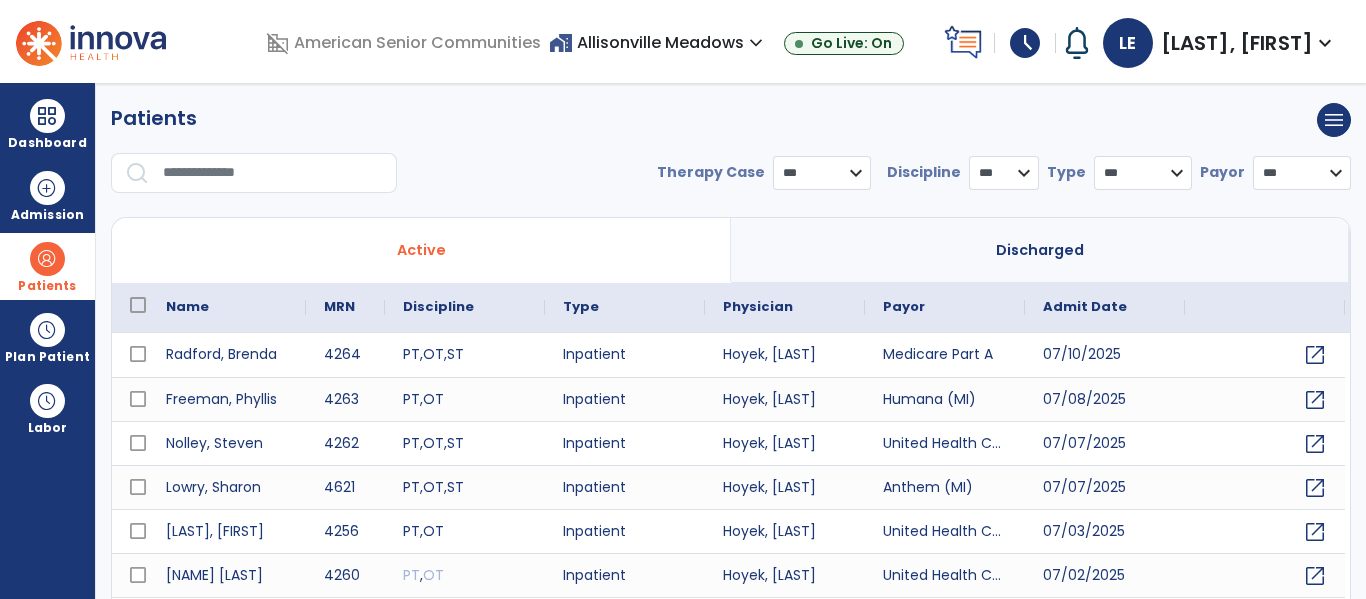 click at bounding box center (273, 173) 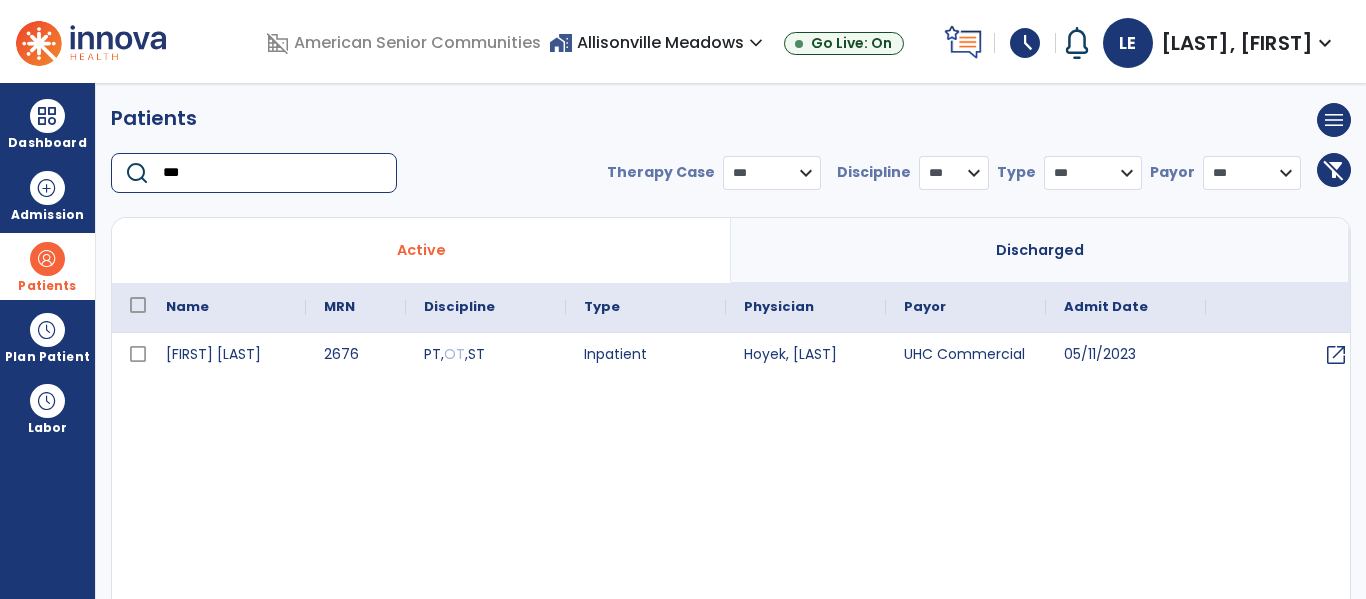 type on "***" 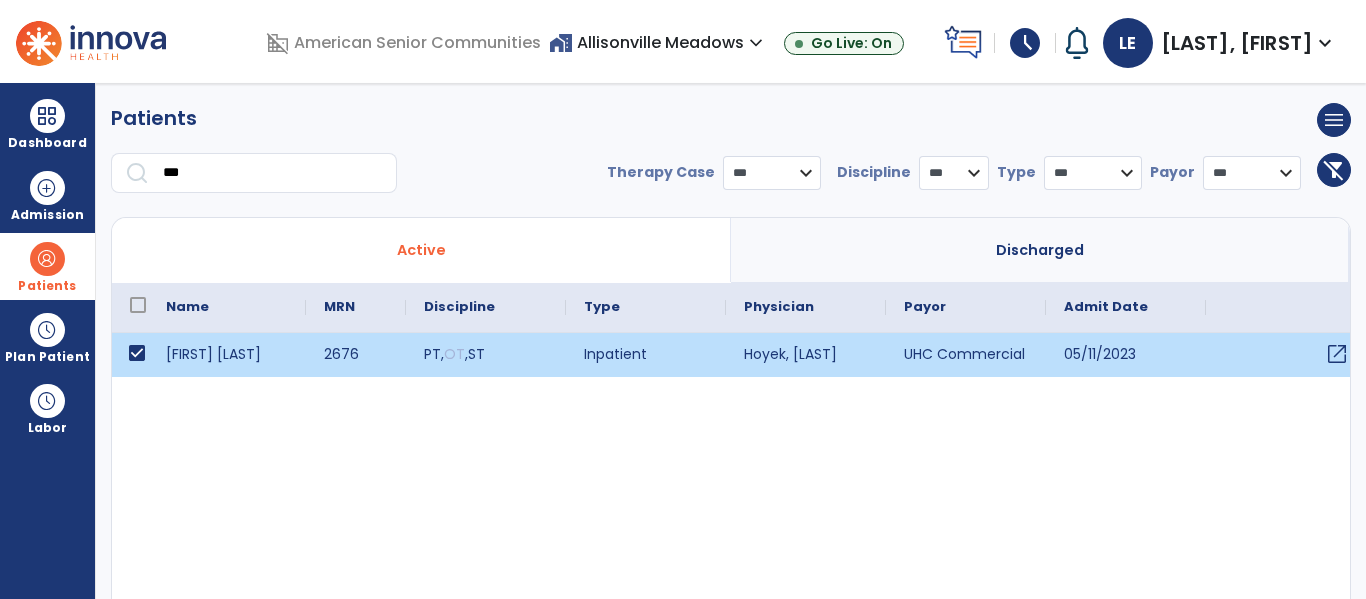 click on "open_in_new" at bounding box center [1286, 355] 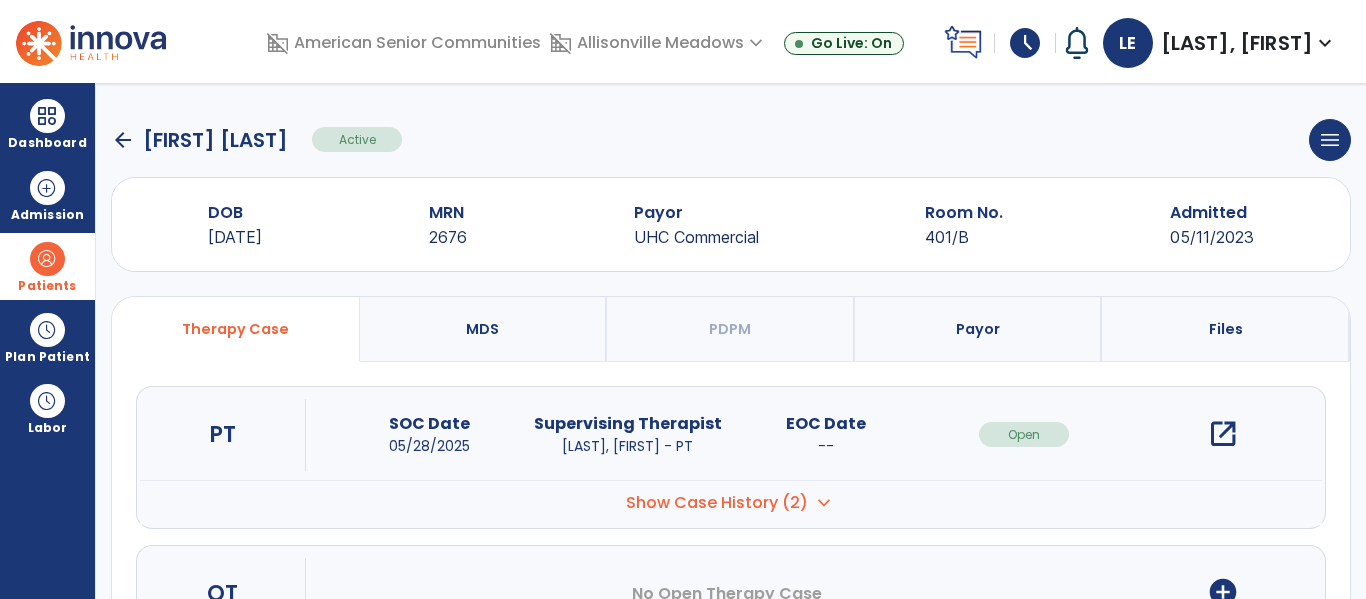 click on "open_in_new" at bounding box center [1223, 434] 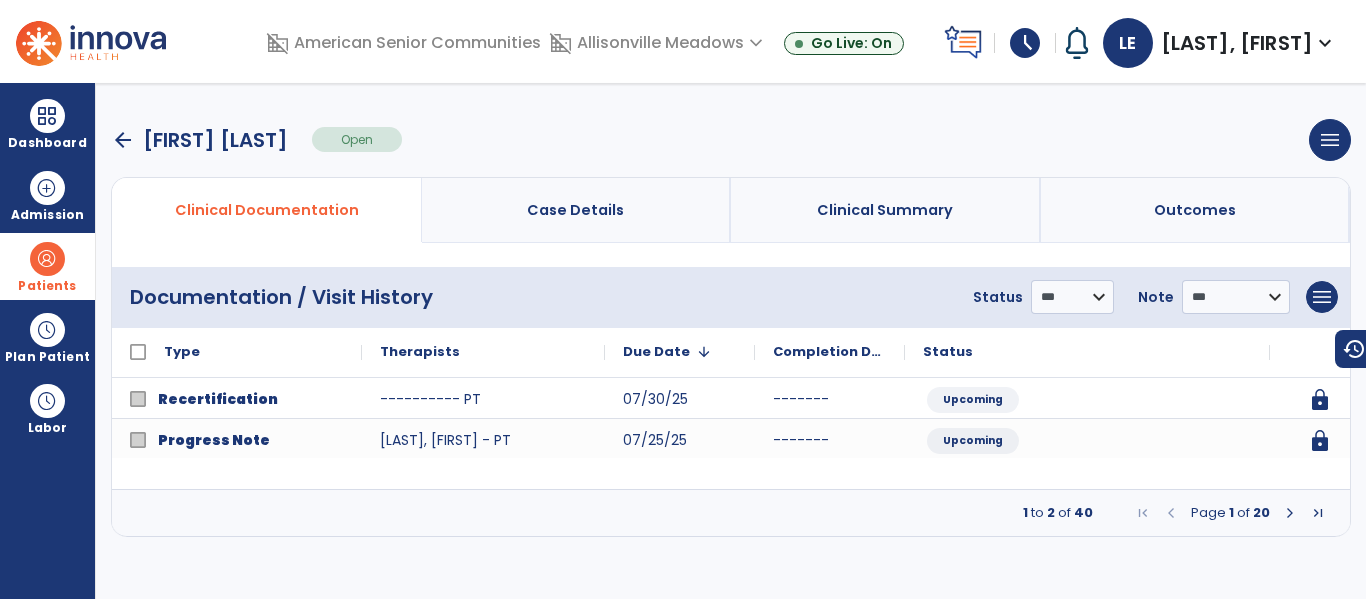 click at bounding box center (1290, 513) 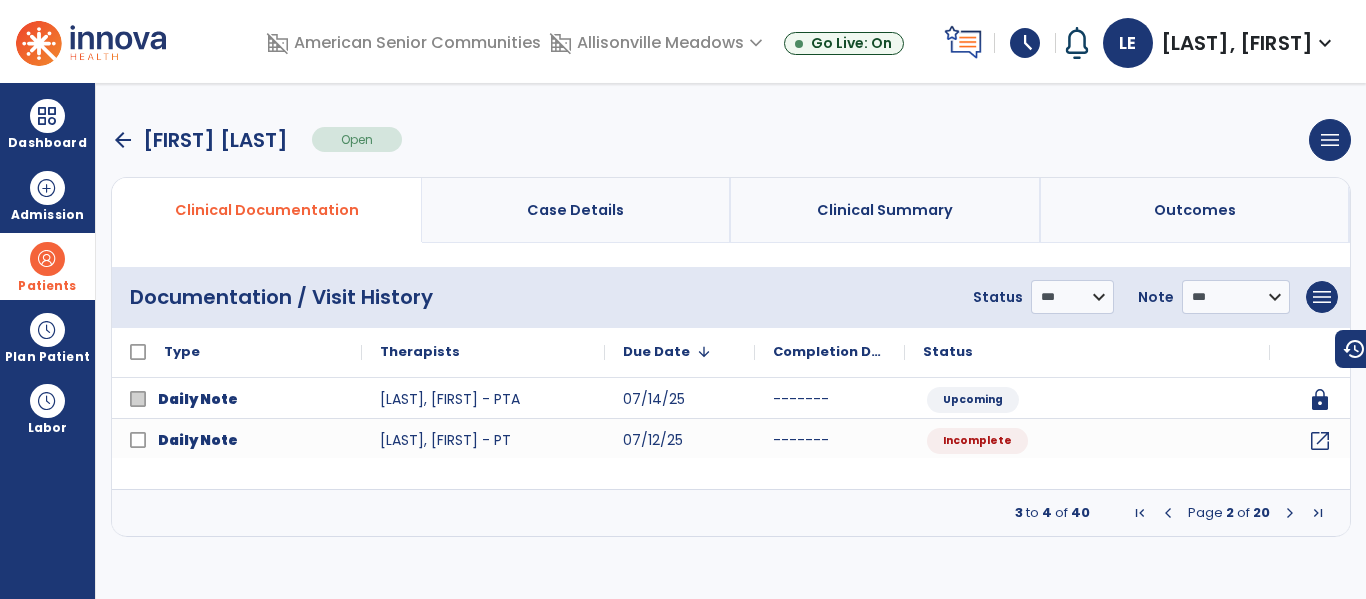 click at bounding box center [1290, 513] 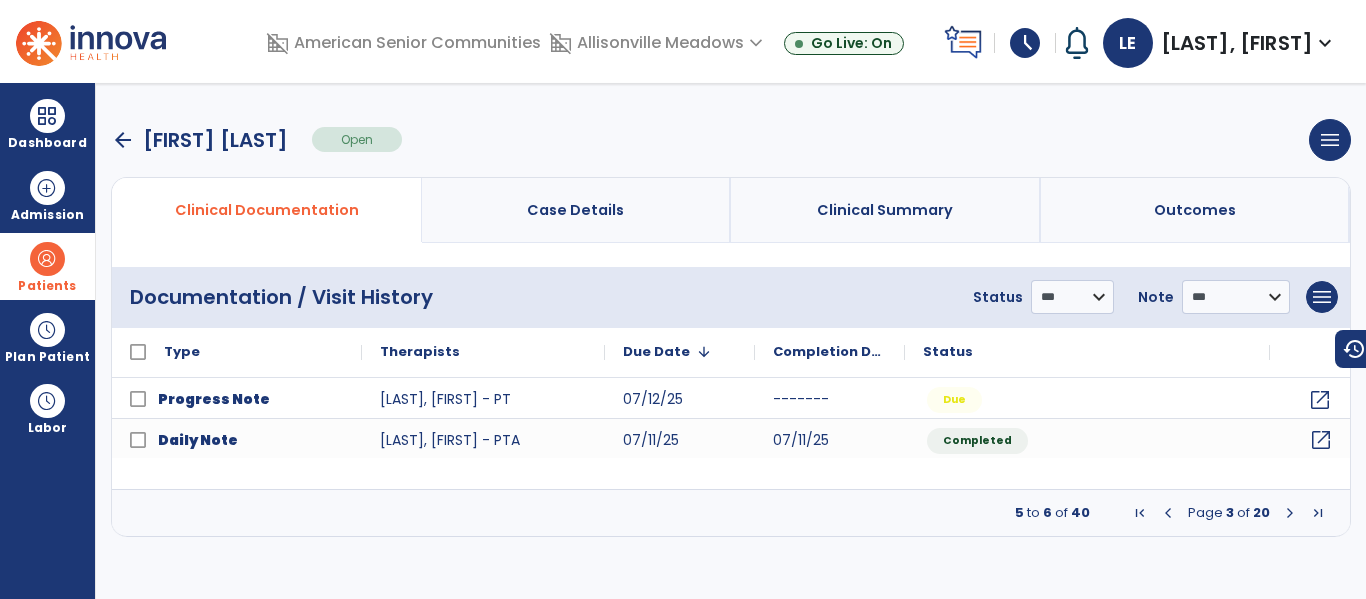 click on "open_in_new" 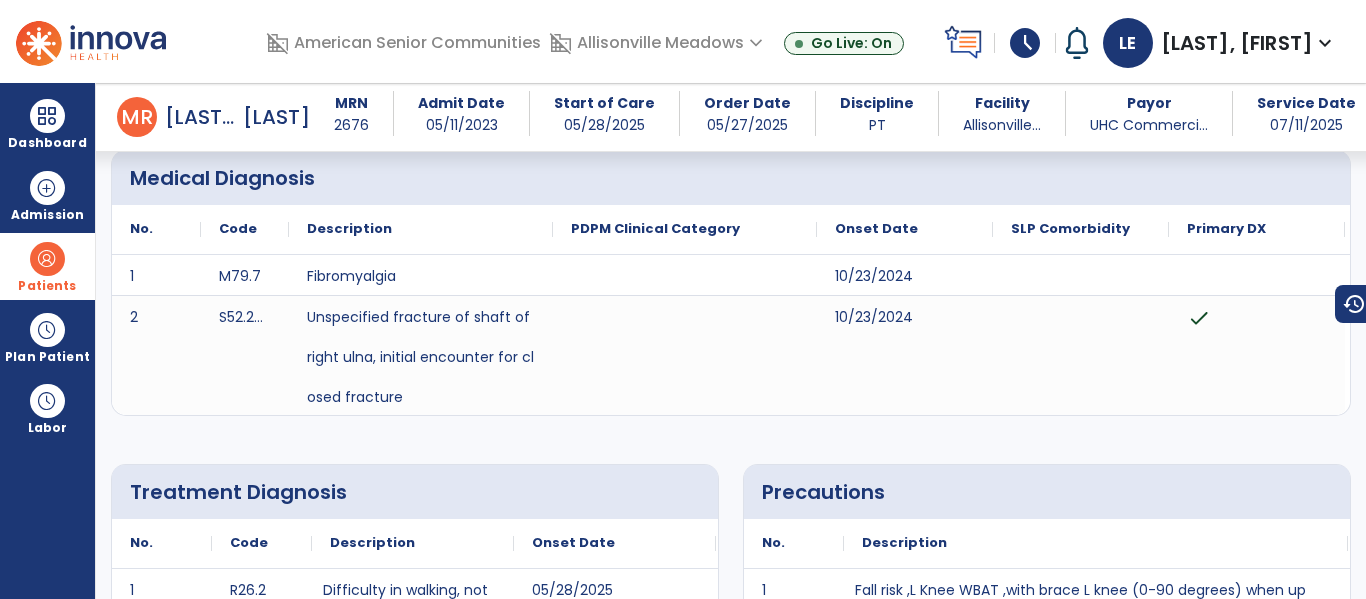 scroll, scrollTop: 0, scrollLeft: 0, axis: both 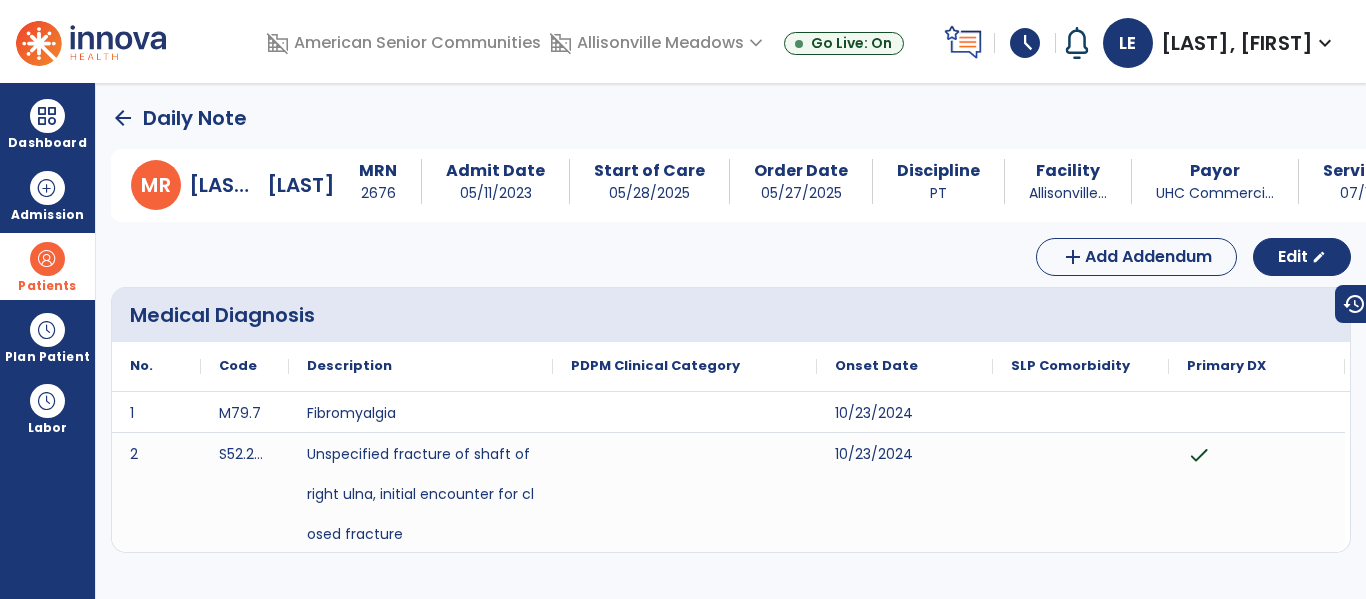click on "arrow_back" 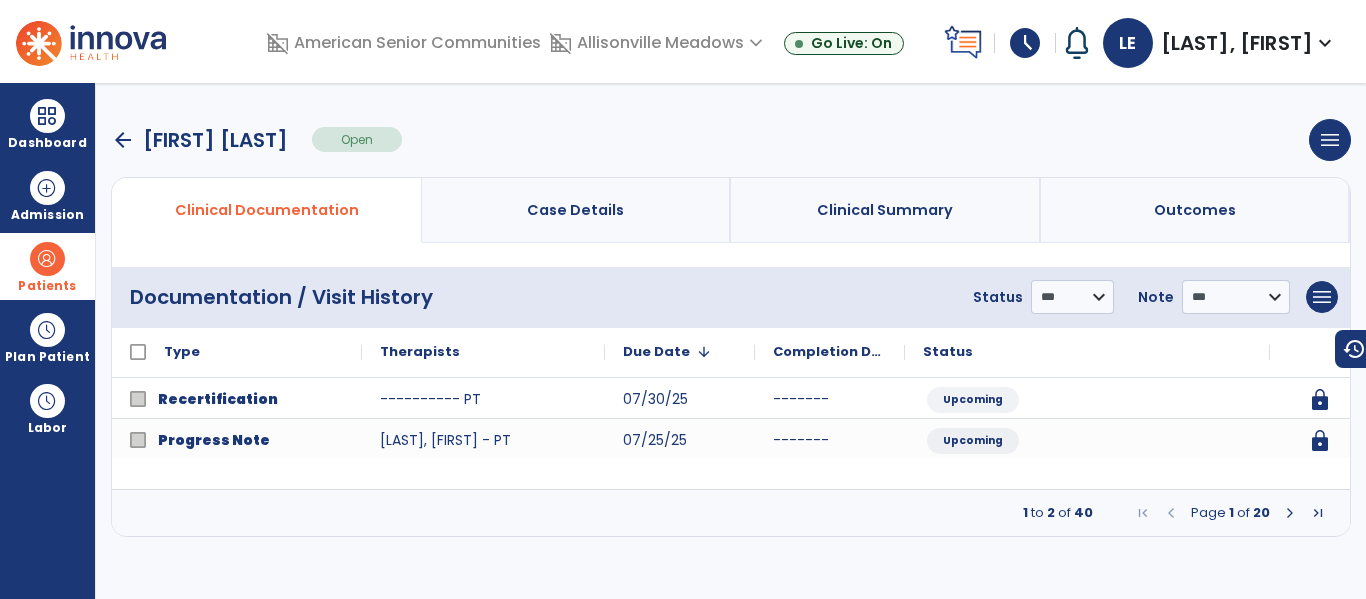 click at bounding box center (1290, 513) 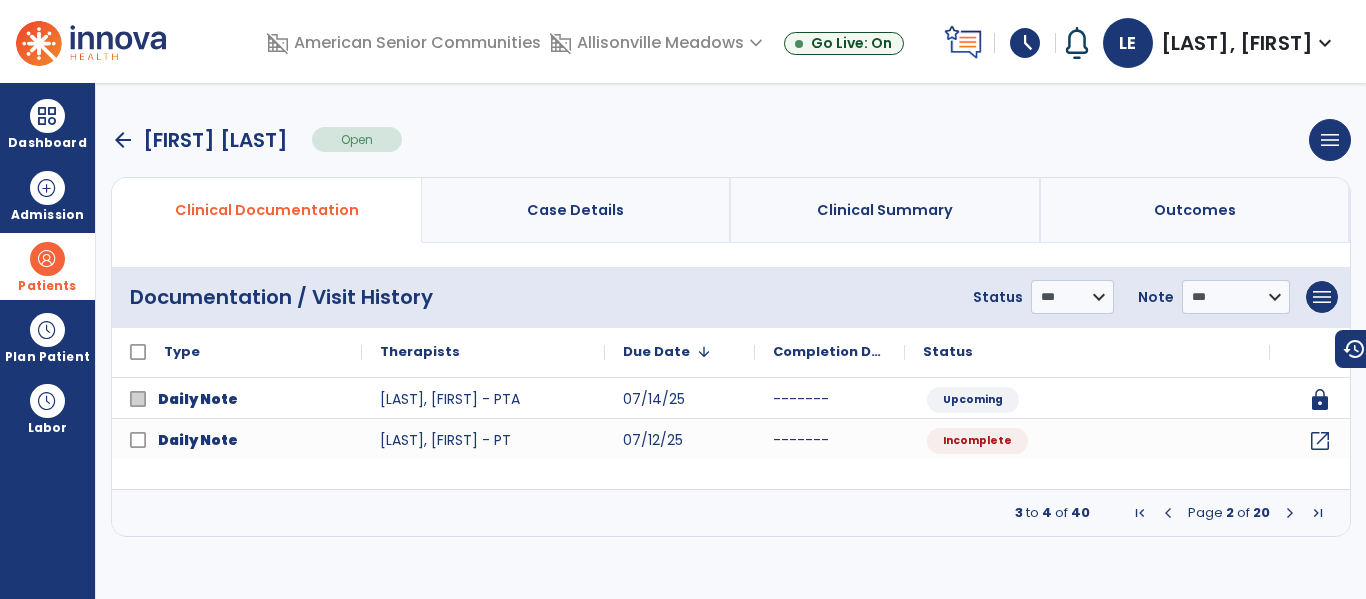 click at bounding box center [1290, 513] 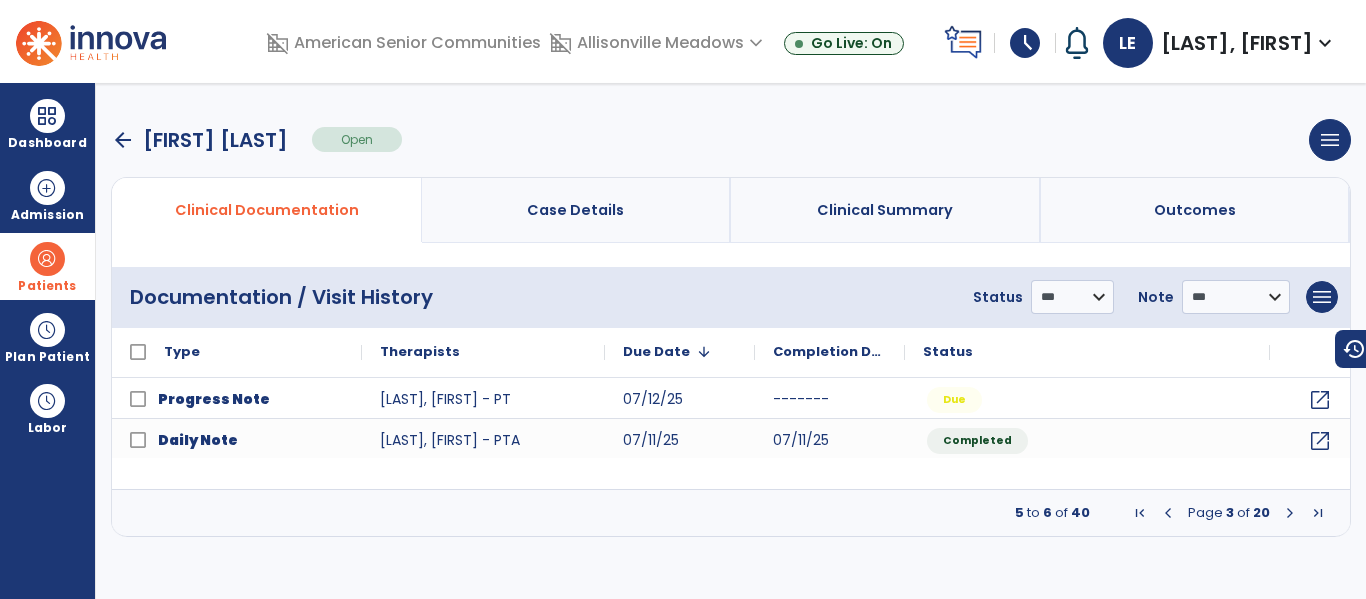 click at bounding box center (1290, 513) 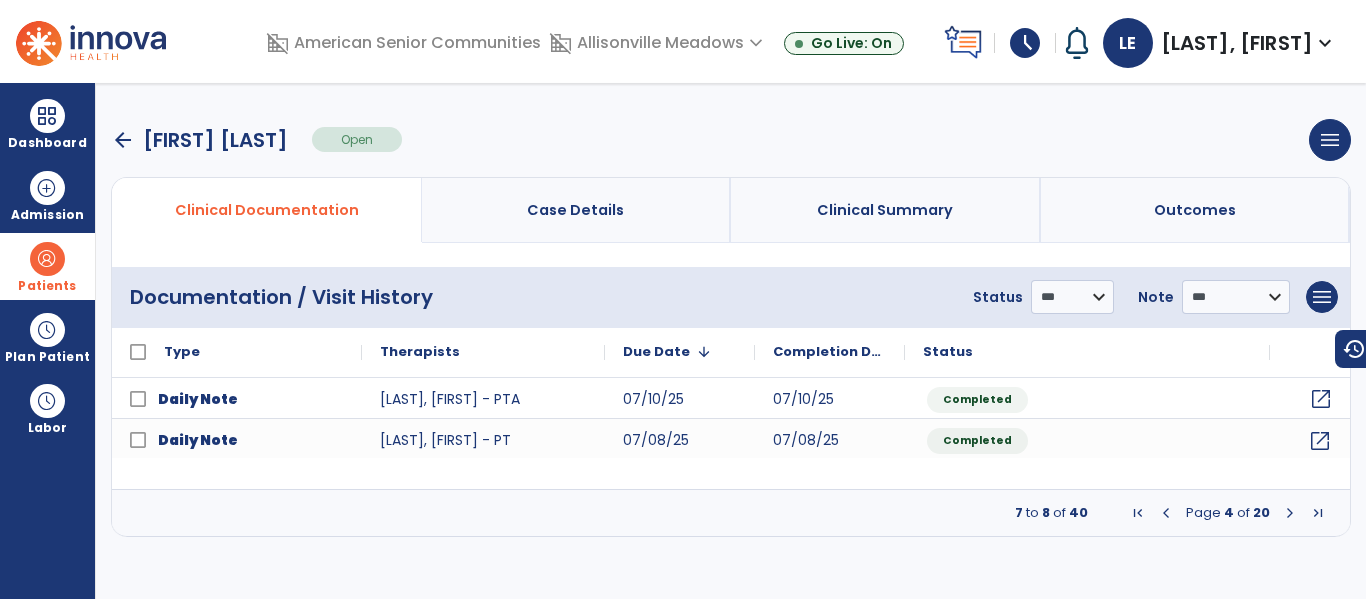 click on "open_in_new" 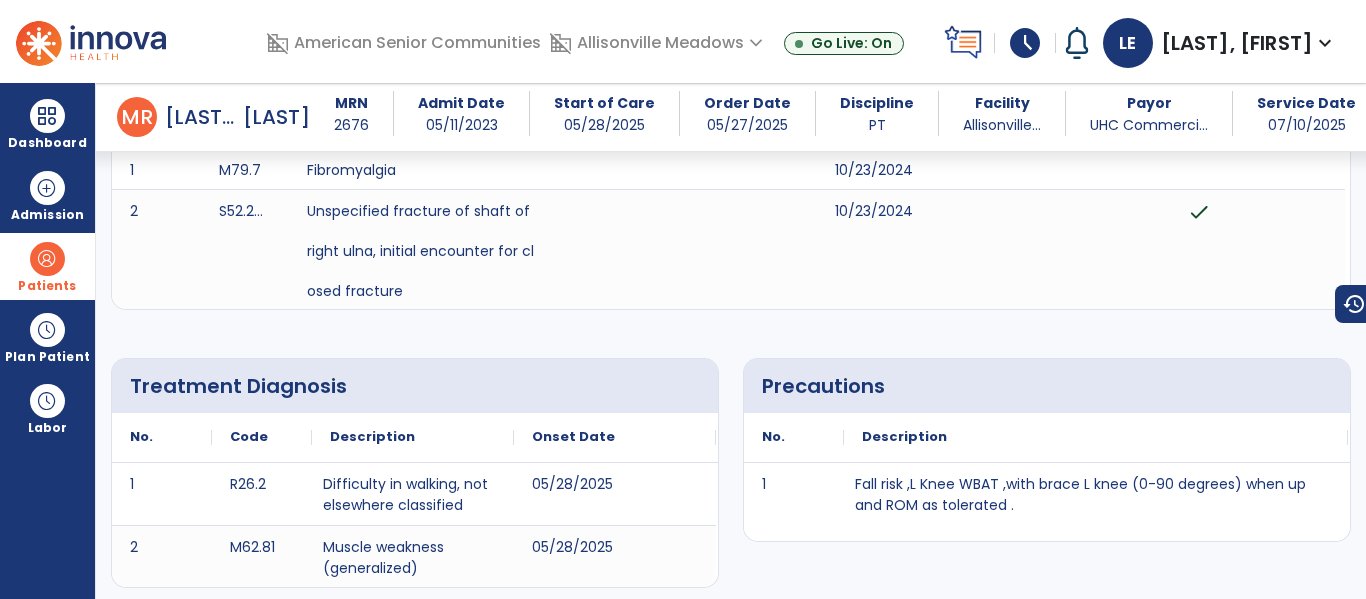 scroll, scrollTop: 0, scrollLeft: 0, axis: both 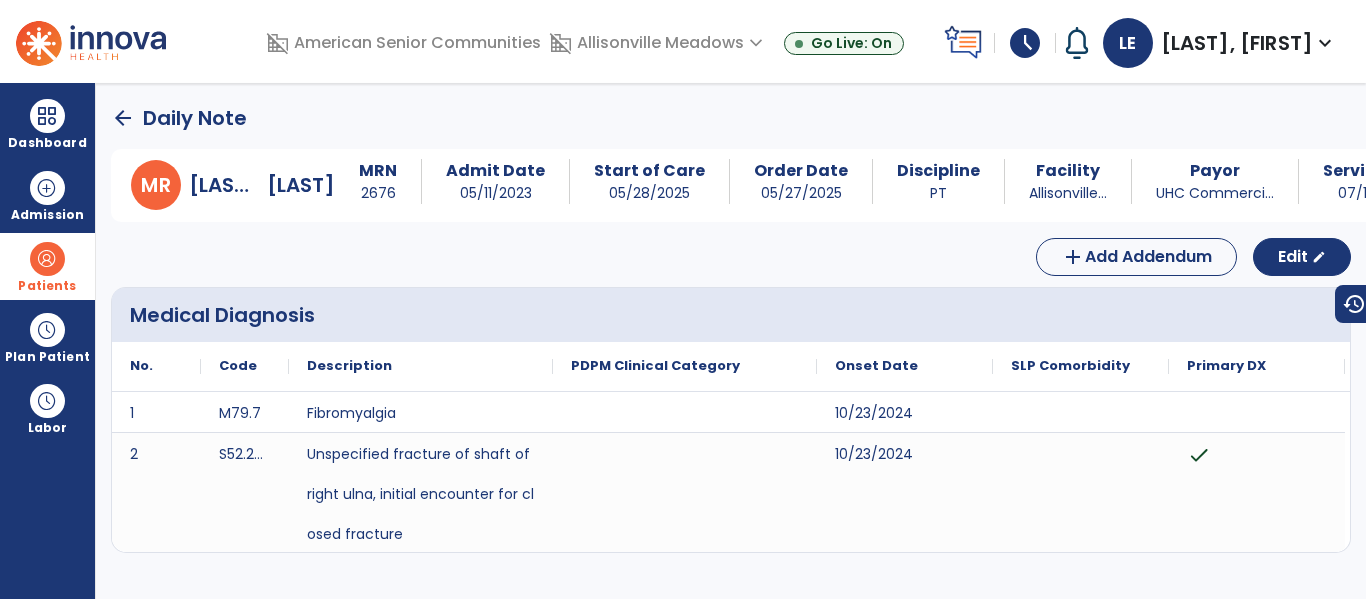 click on "arrow_back" 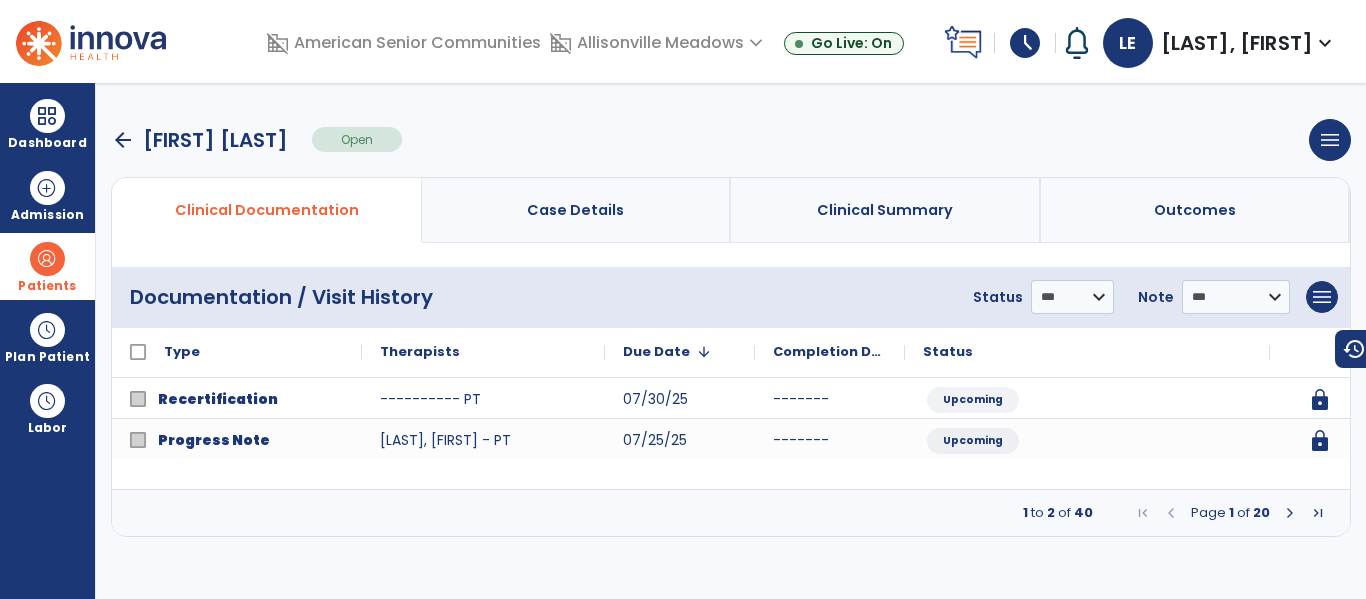 click at bounding box center [1290, 513] 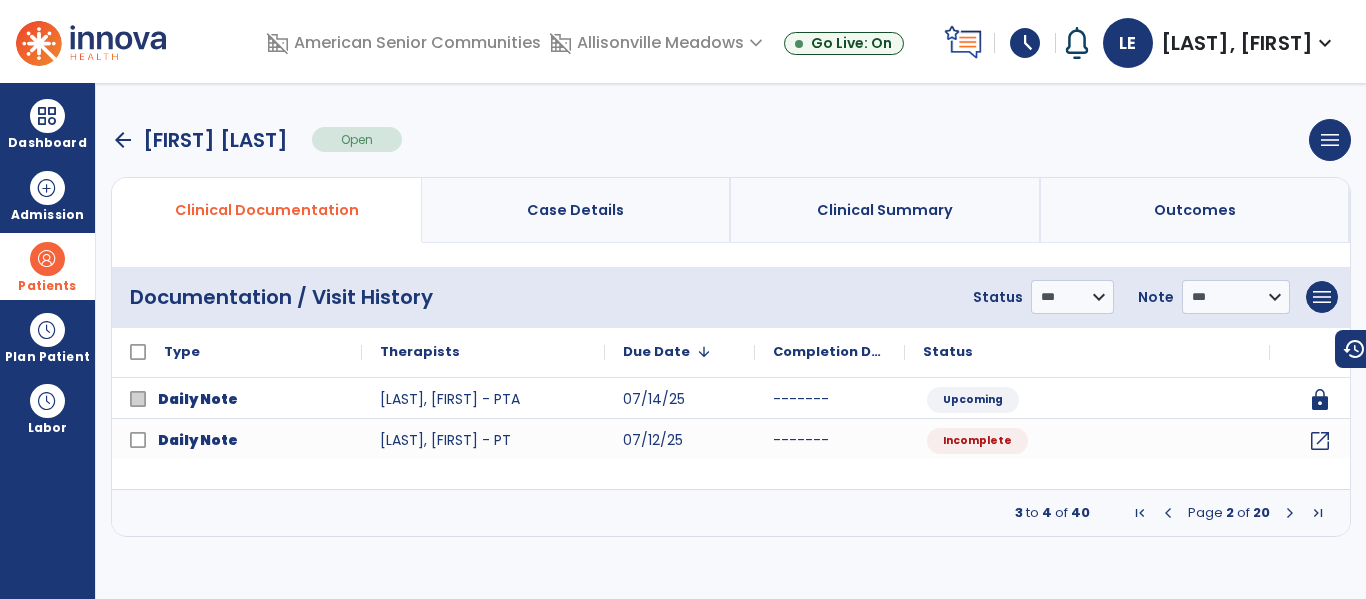 click at bounding box center (1290, 513) 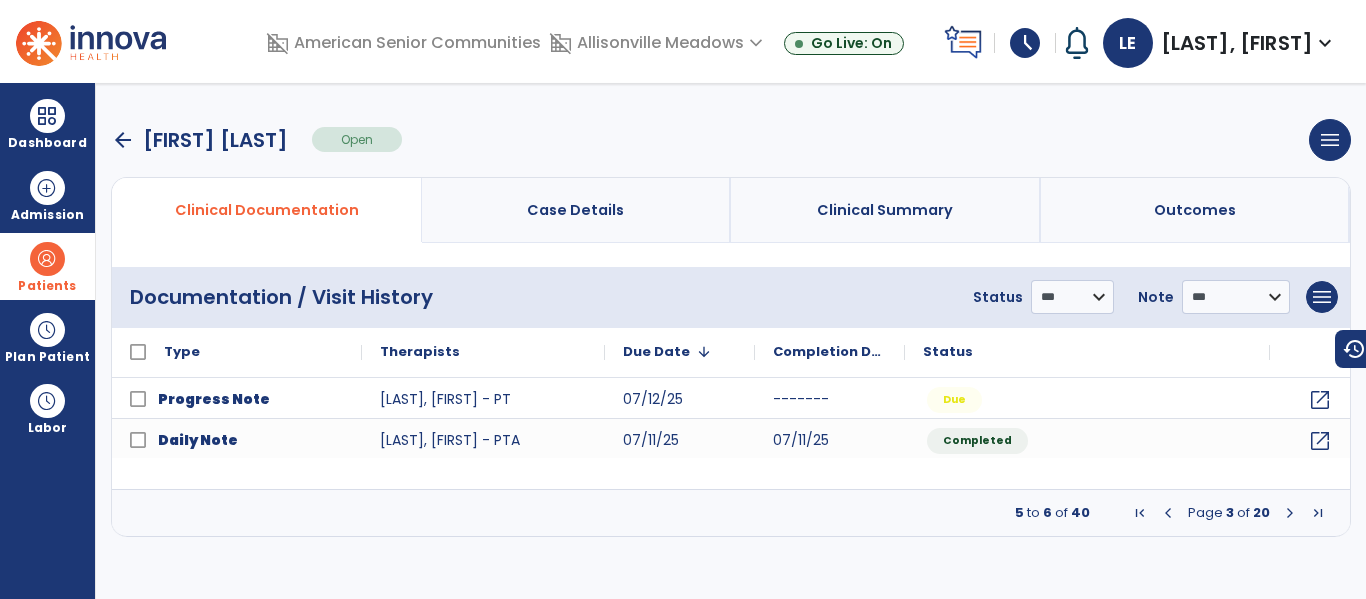 click at bounding box center (1290, 513) 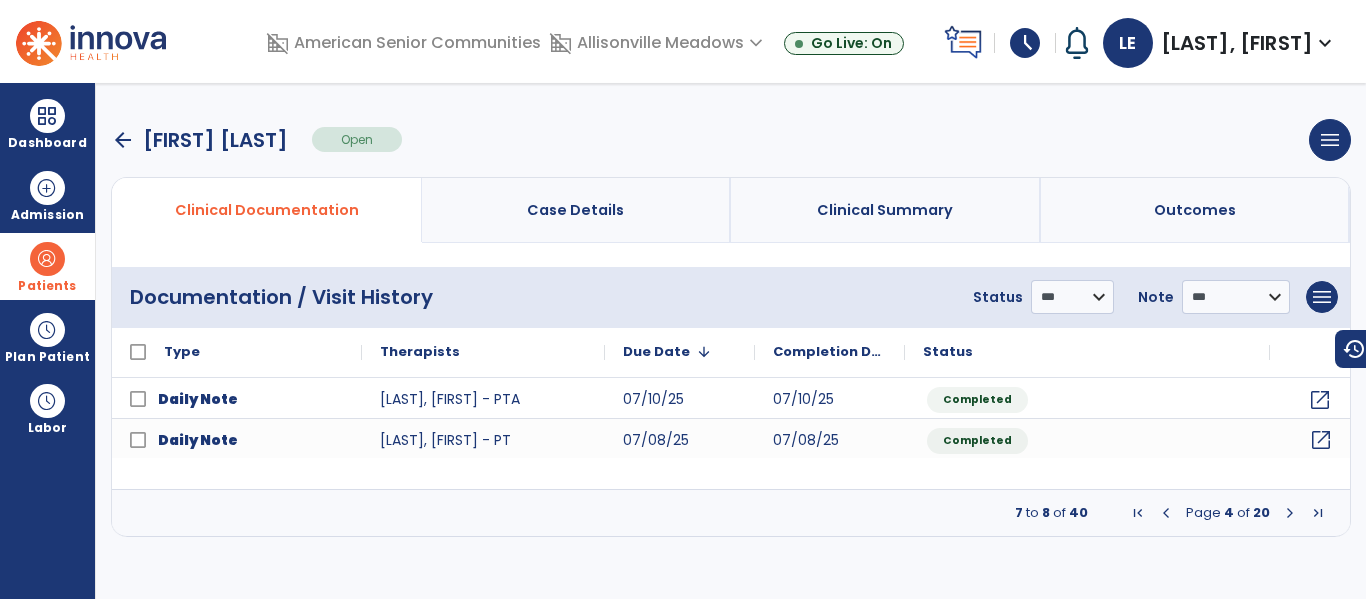 click on "open_in_new" 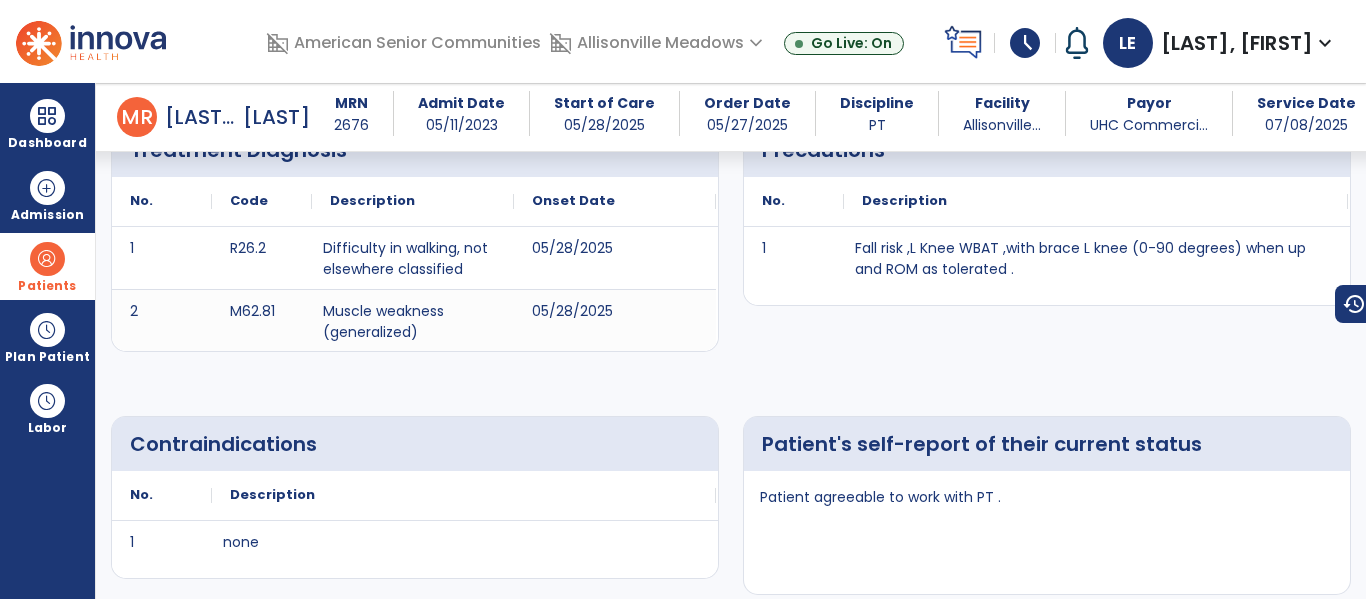 scroll, scrollTop: 0, scrollLeft: 0, axis: both 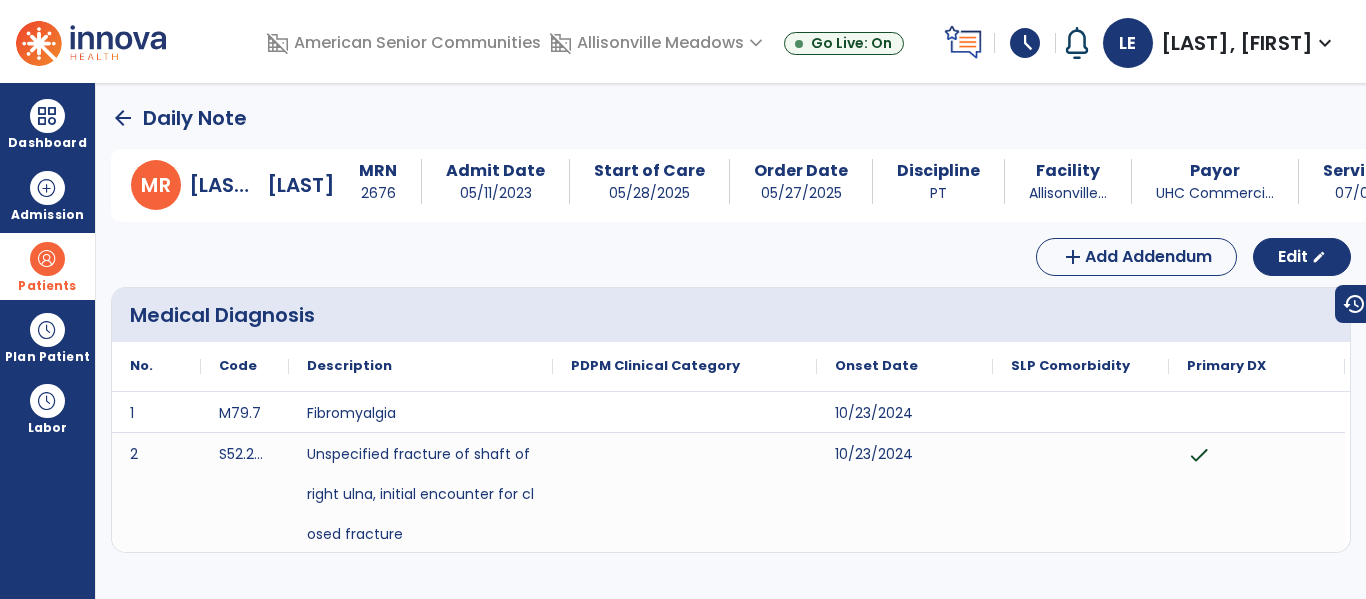 click on "arrow_back" 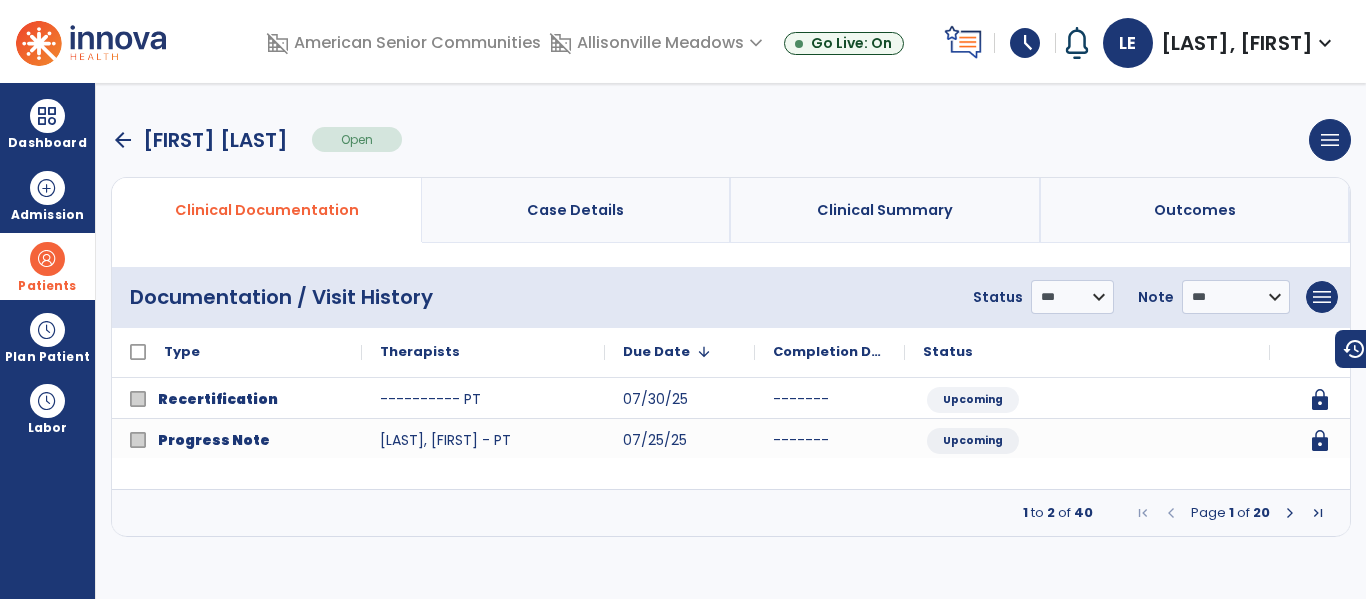 click at bounding box center [1290, 513] 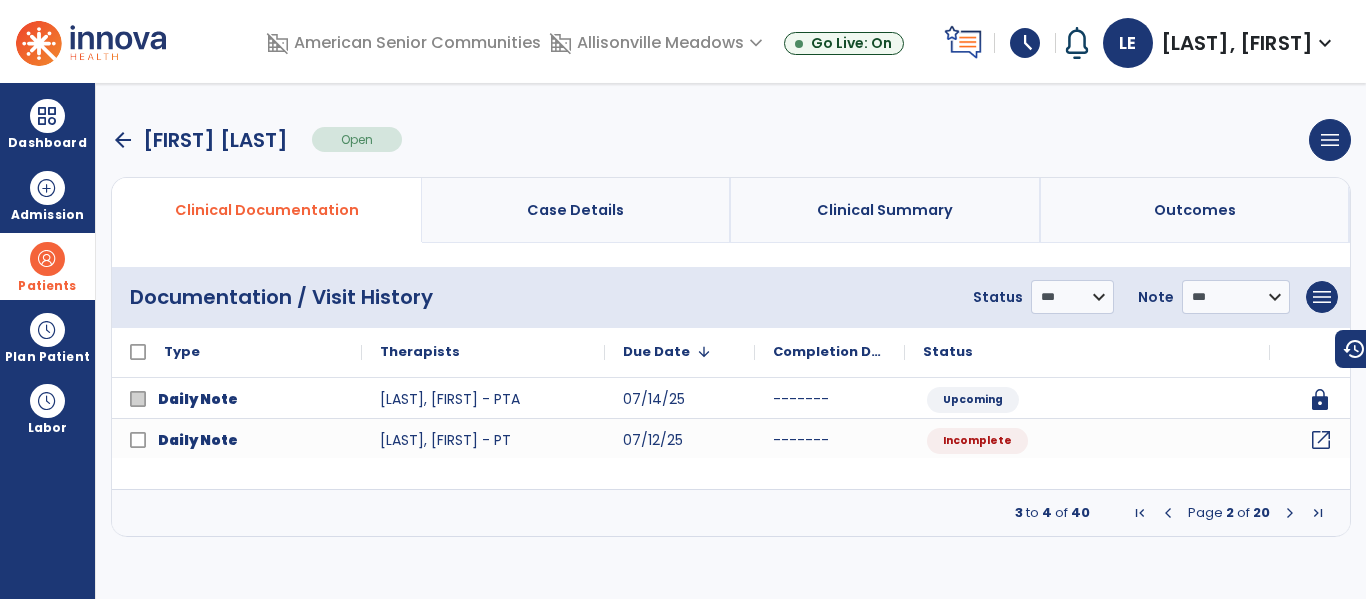 click on "open_in_new" 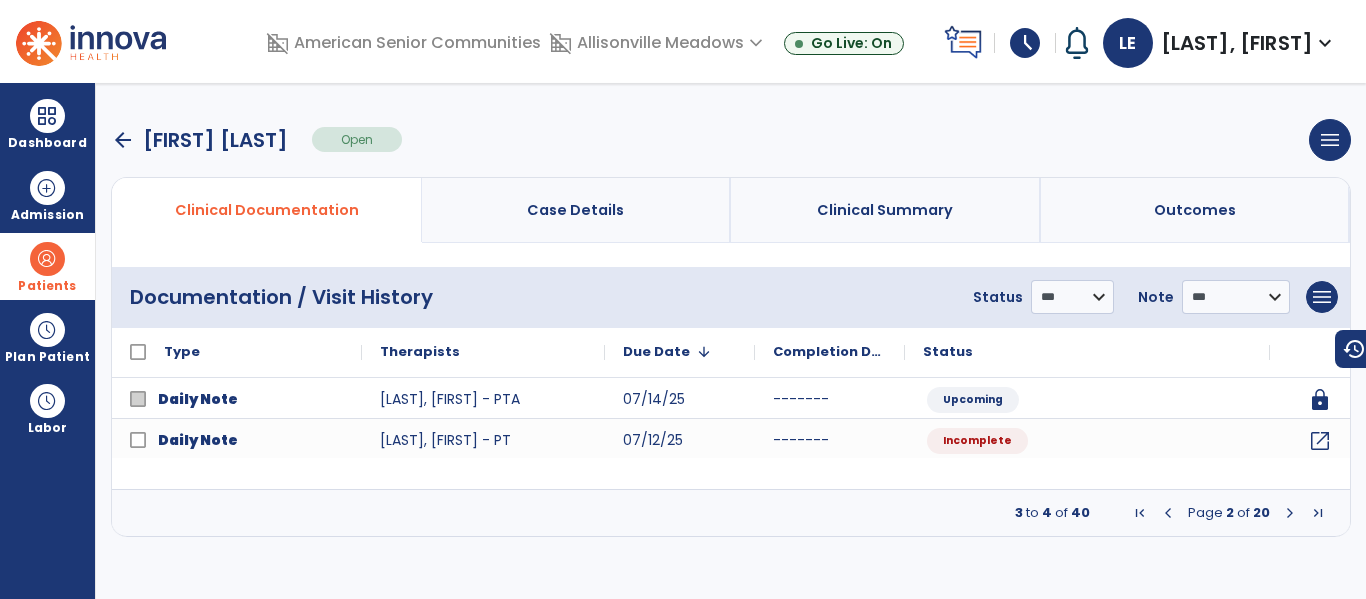 select on "*" 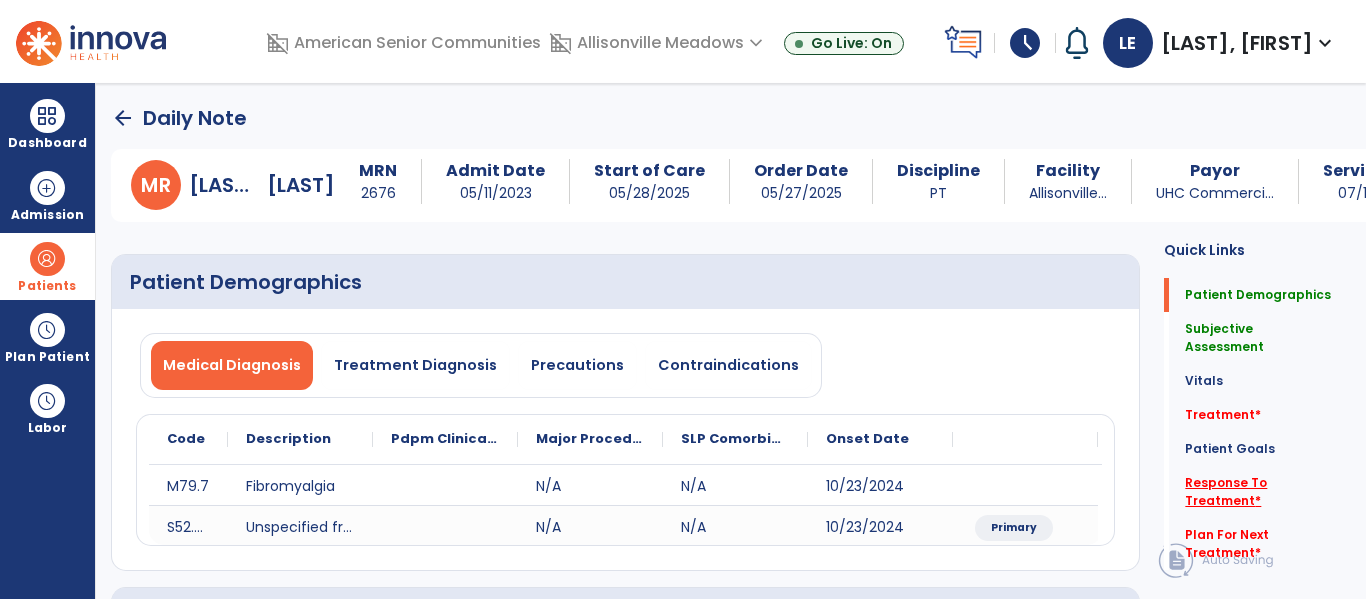 click on "Response To Treatment   *" 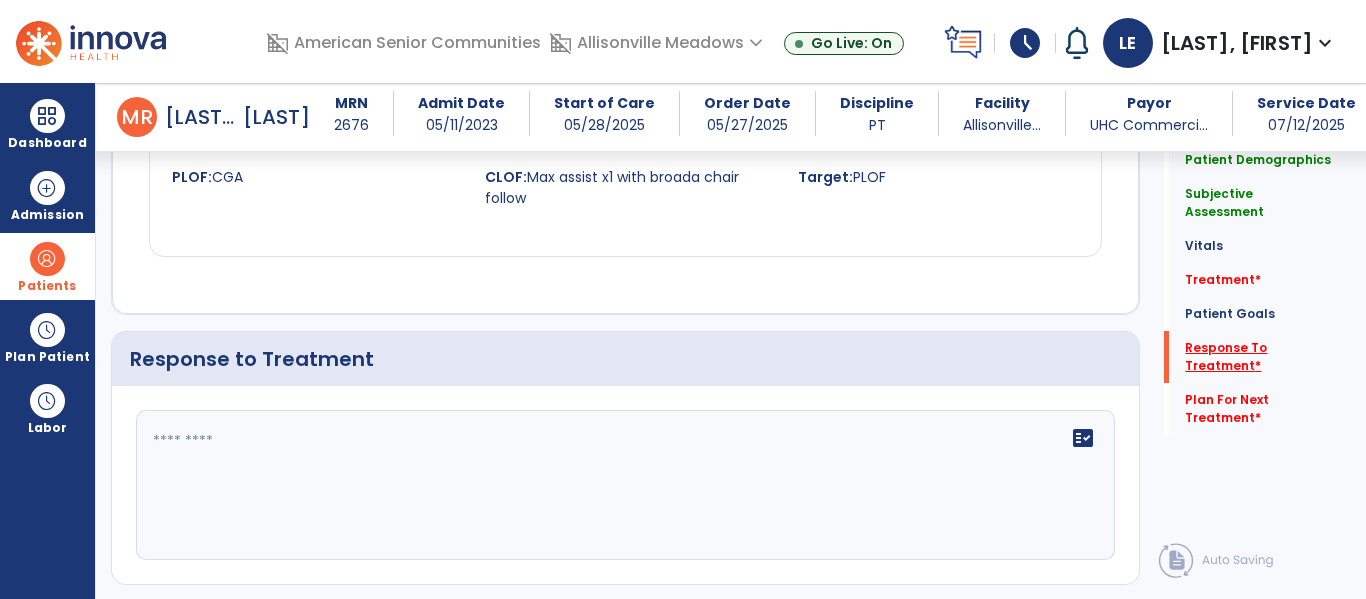 scroll, scrollTop: 2427, scrollLeft: 0, axis: vertical 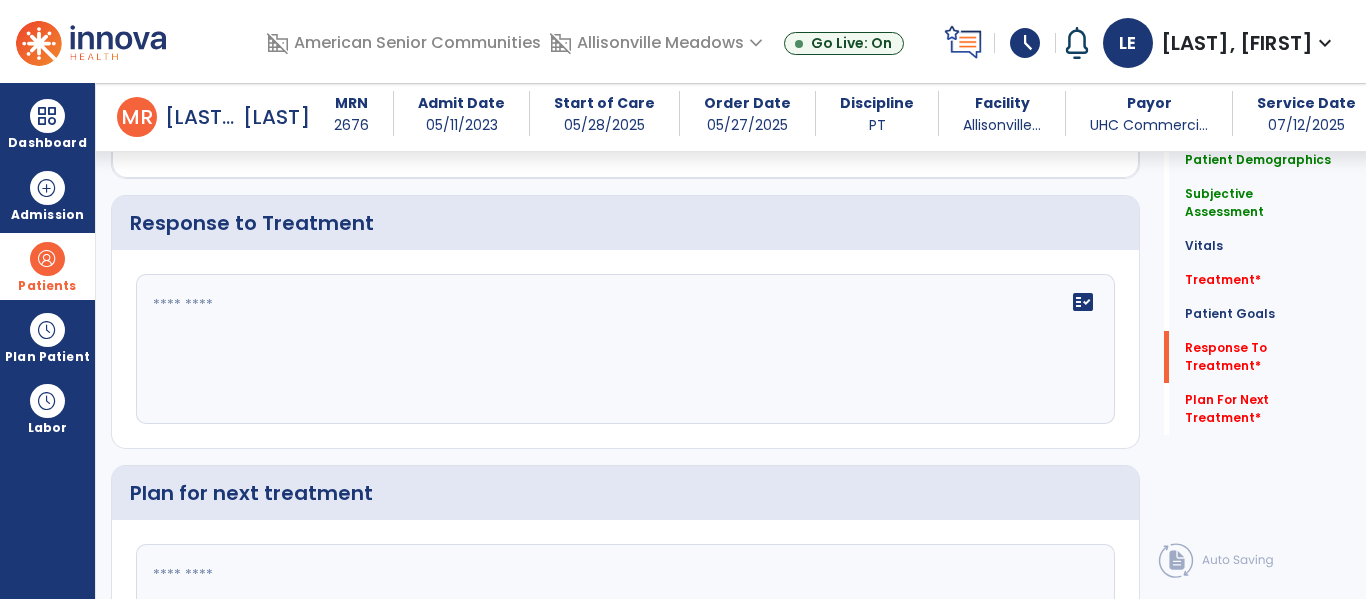 click on "fact_check" 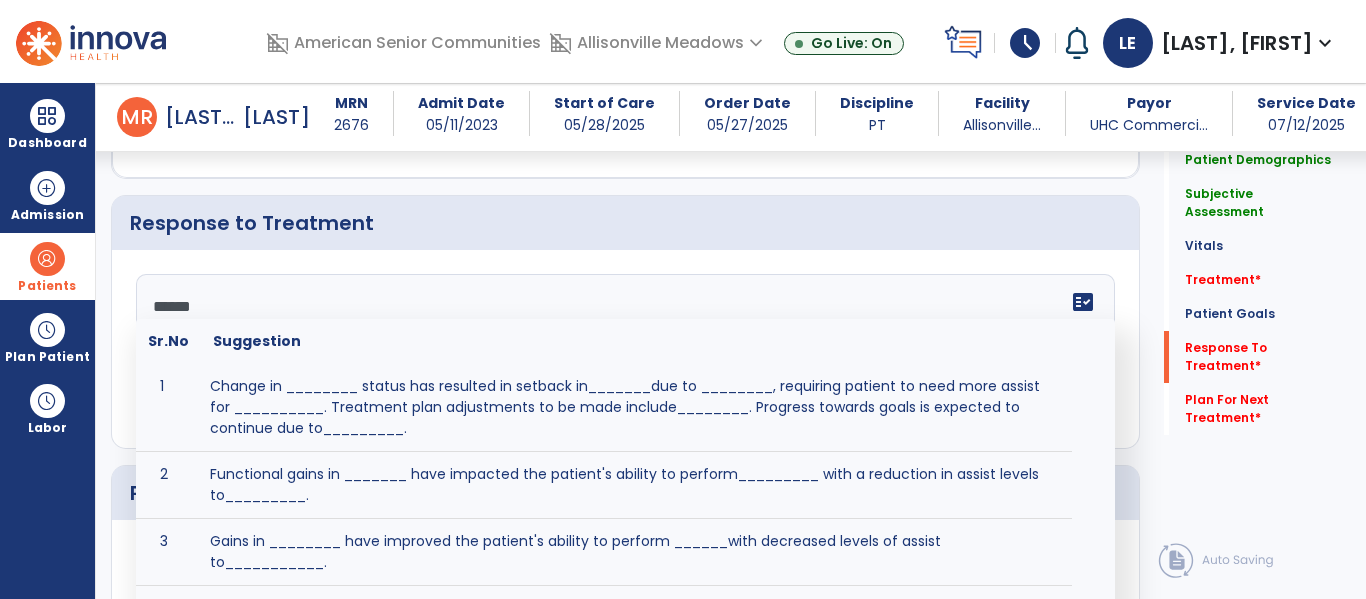 type on "*******" 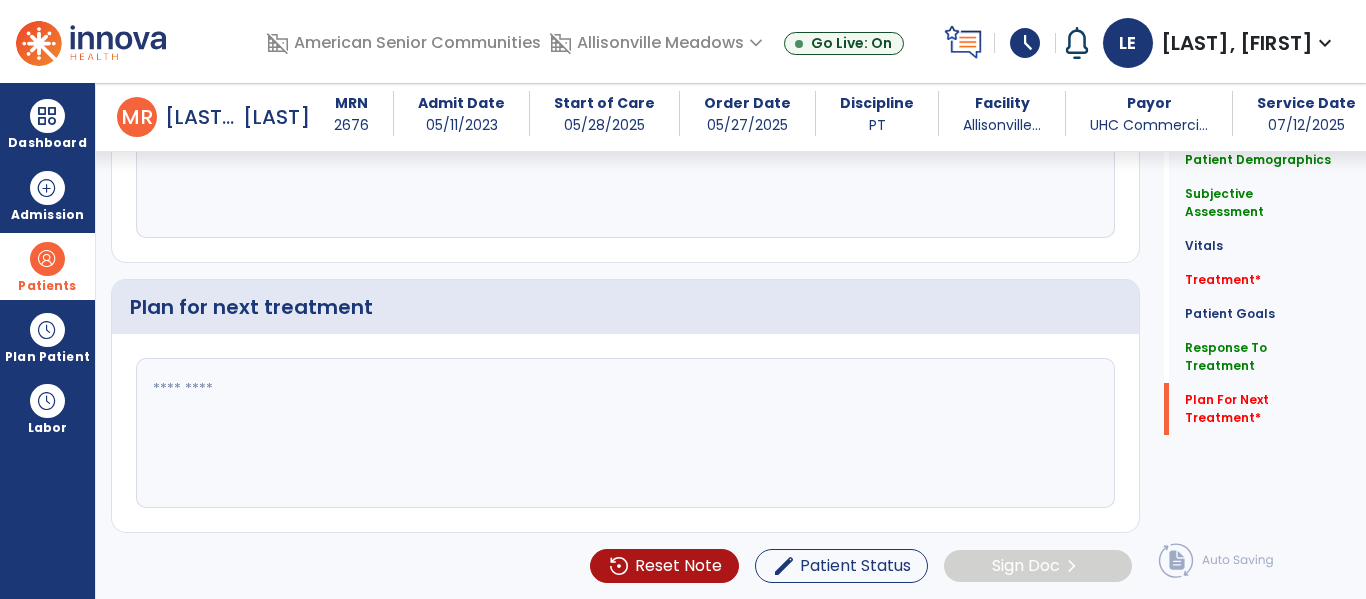 scroll, scrollTop: 2610, scrollLeft: 0, axis: vertical 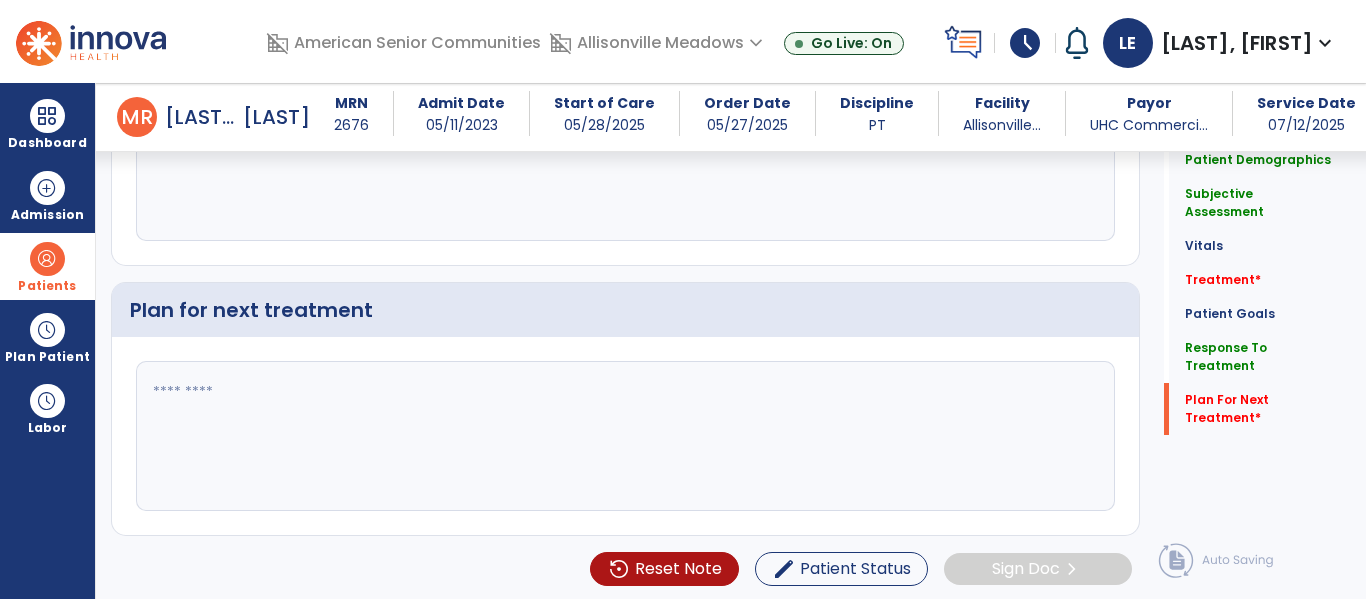 type on "**********" 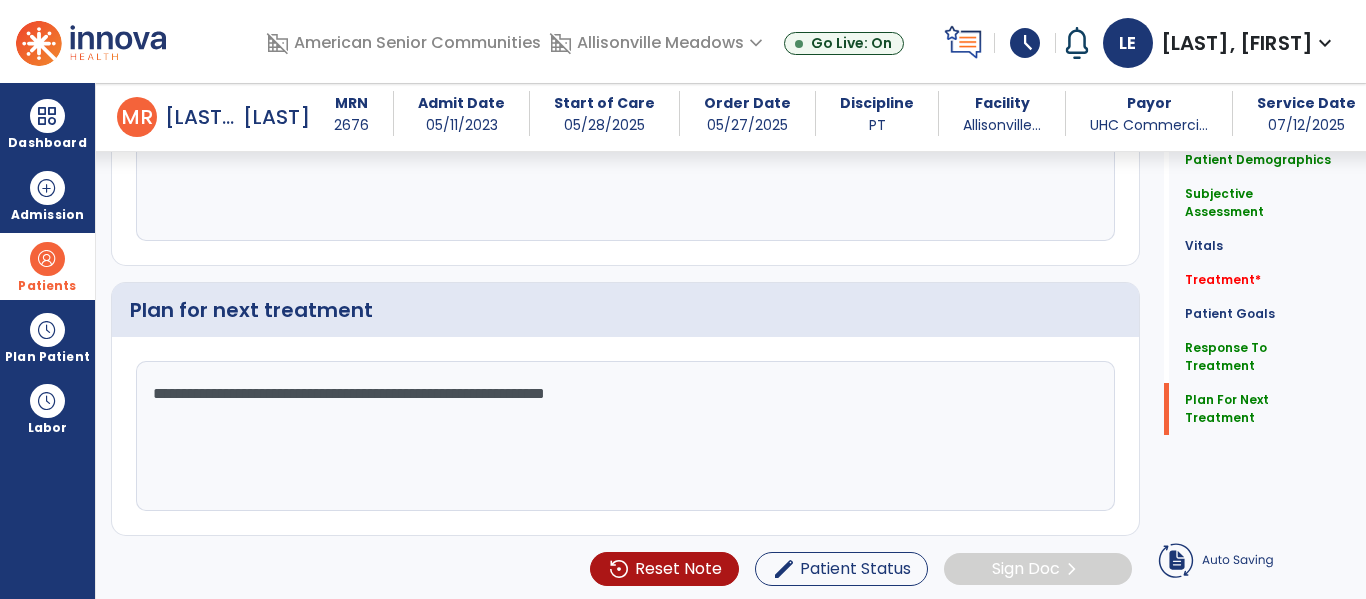 click on "**********" 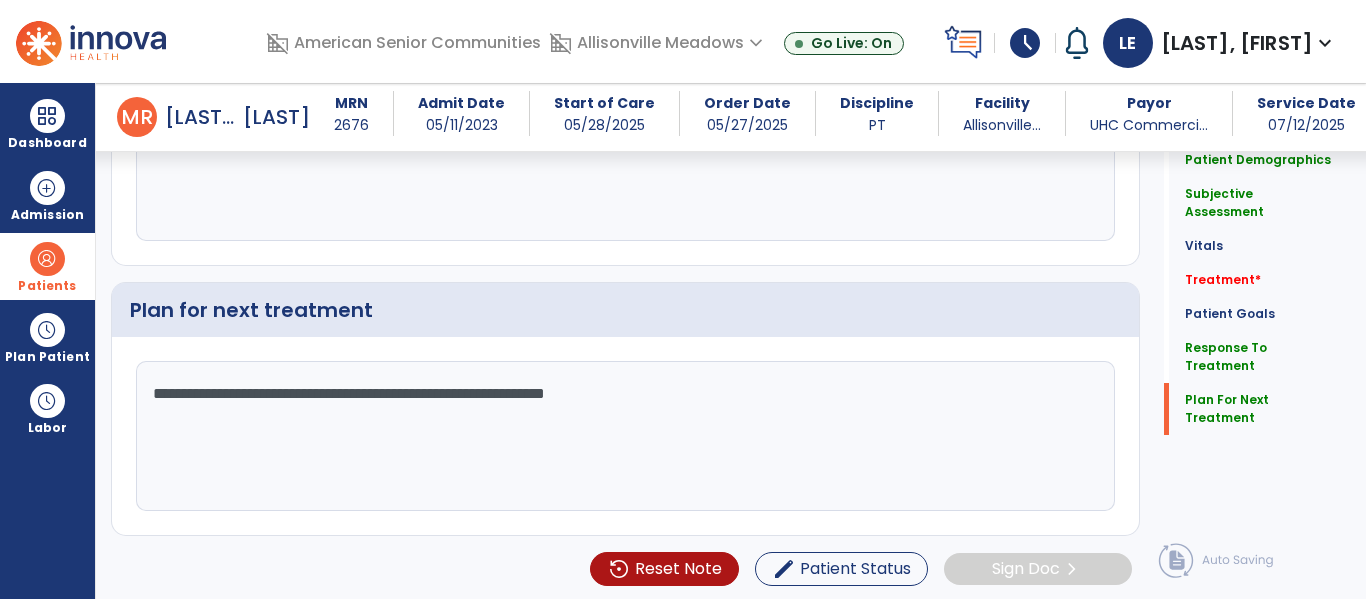 click on "**********" 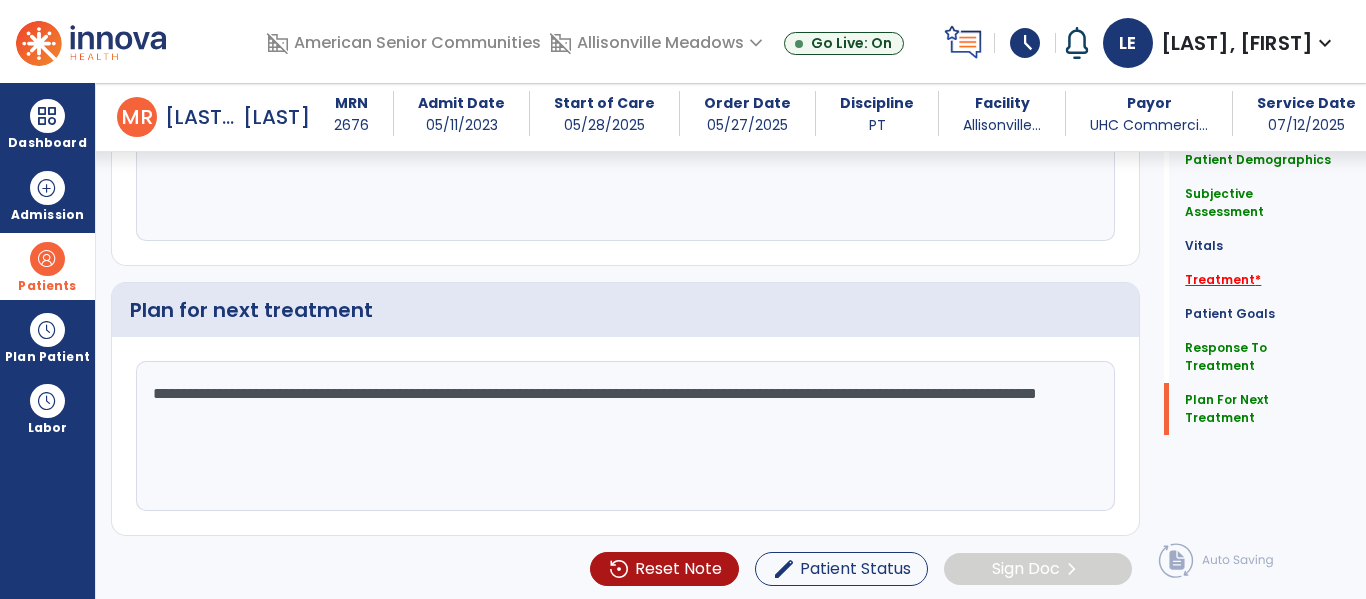 type on "**********" 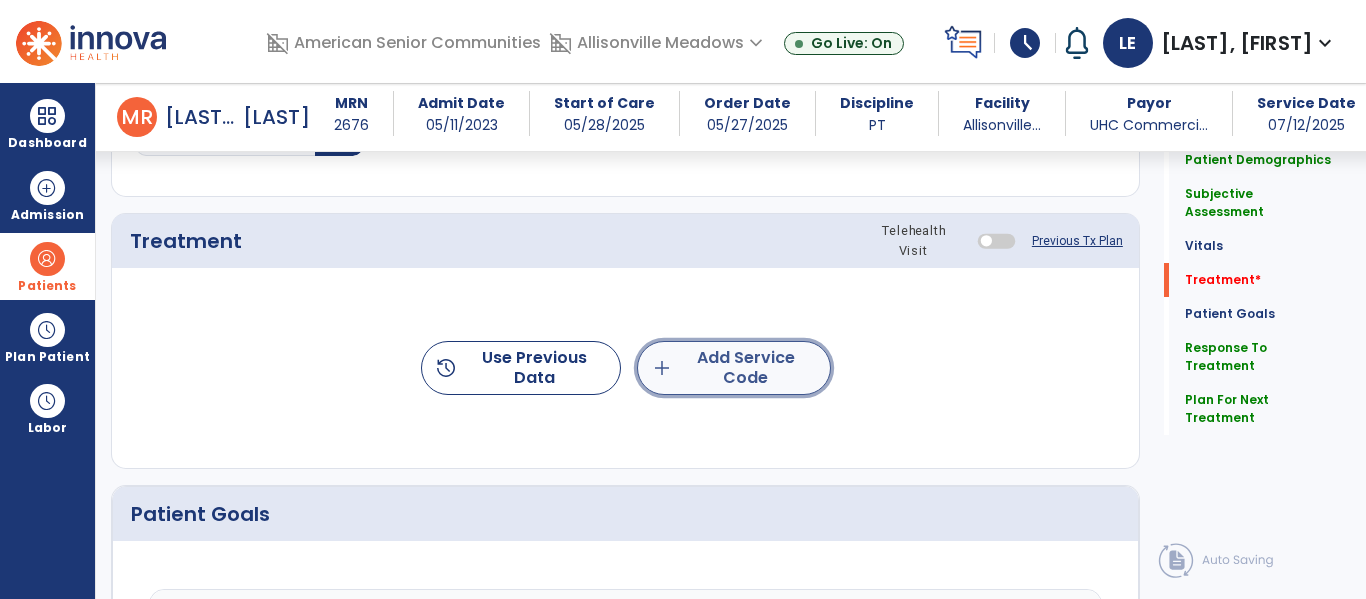 click on "add  Add Service Code" 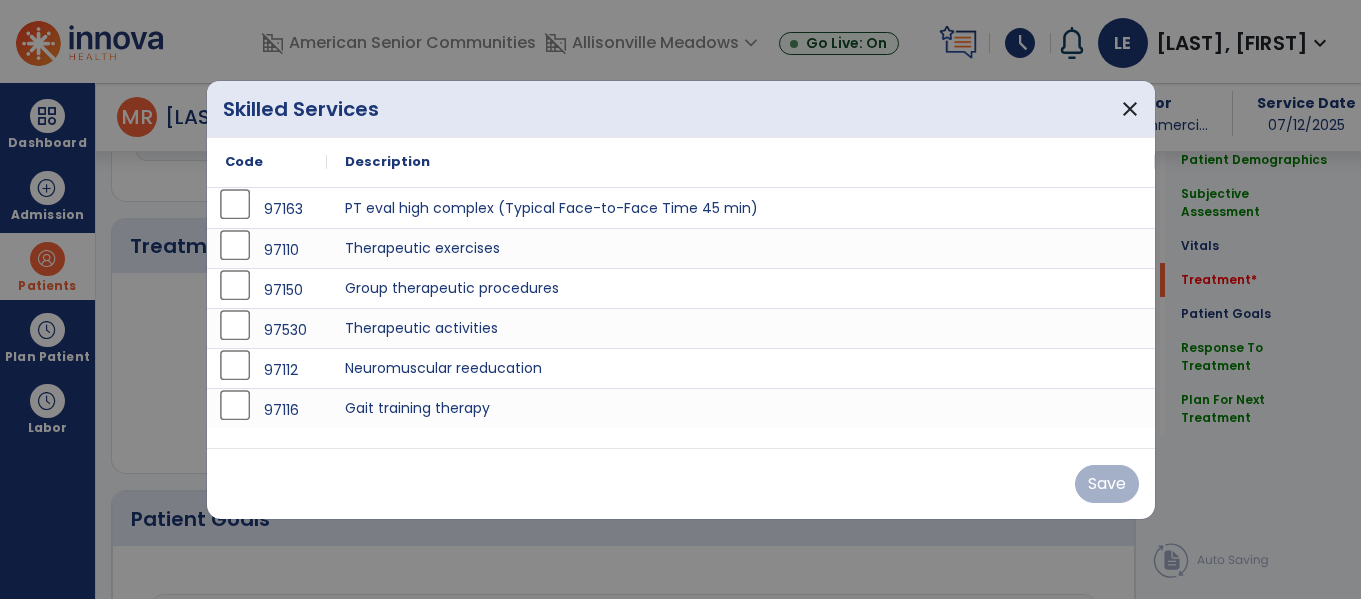 scroll, scrollTop: 1076, scrollLeft: 0, axis: vertical 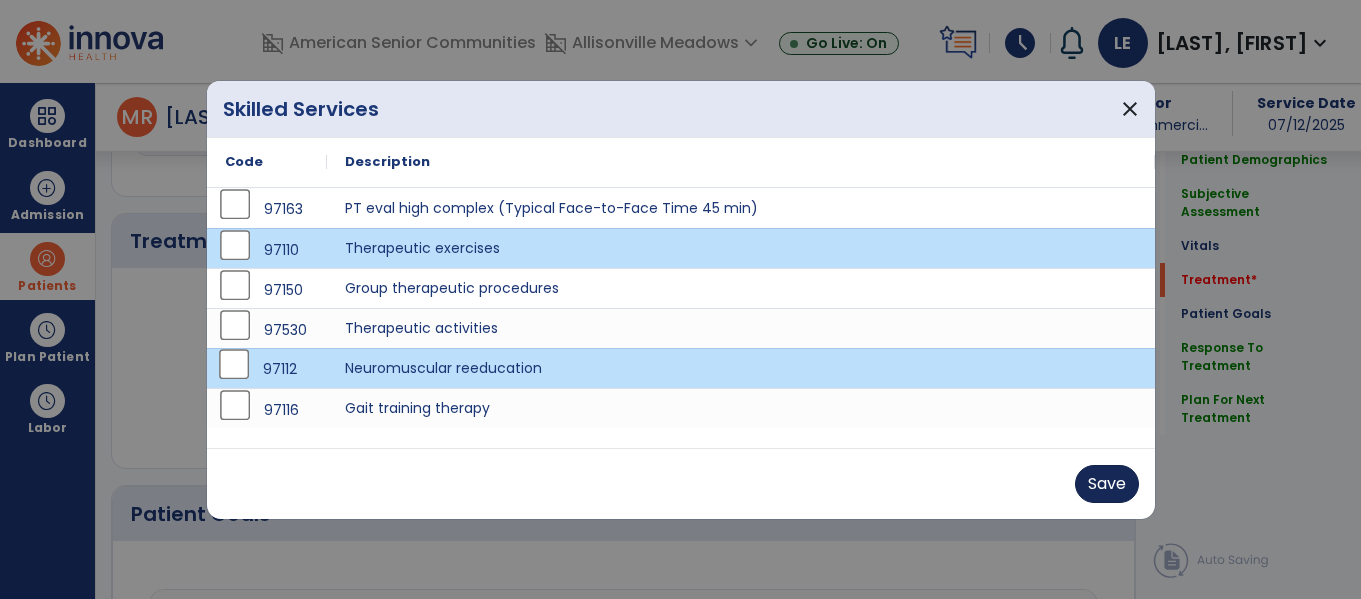 click on "Save" at bounding box center [1107, 484] 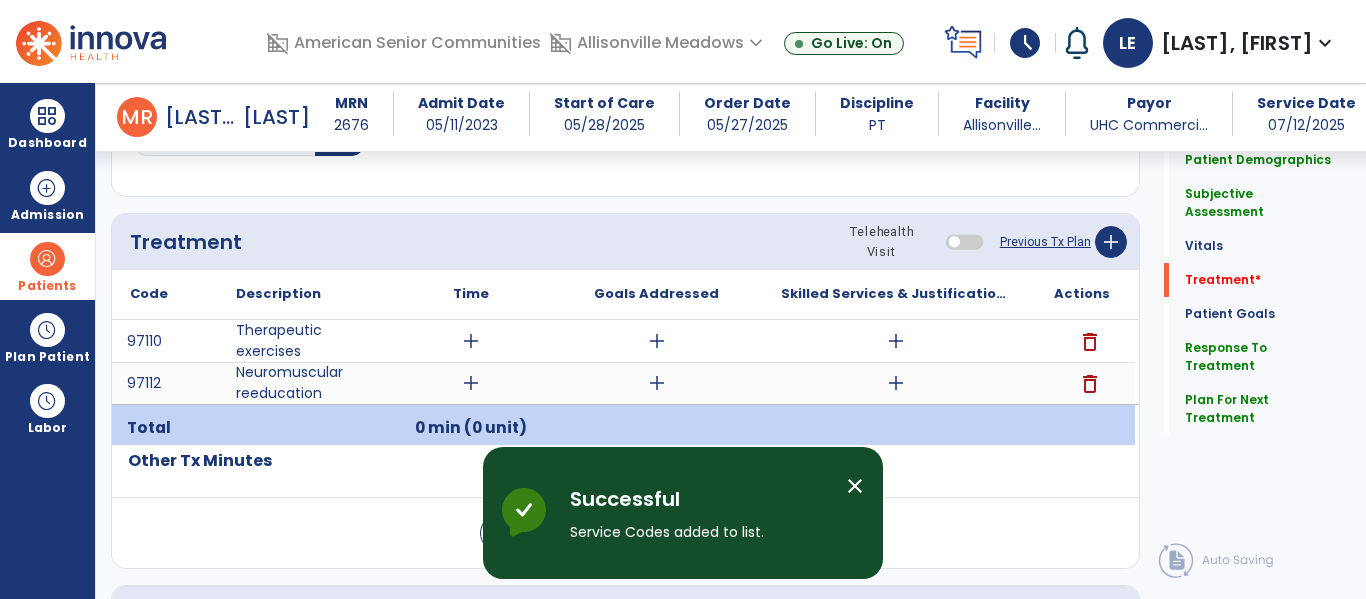 click on "add" at bounding box center (471, 341) 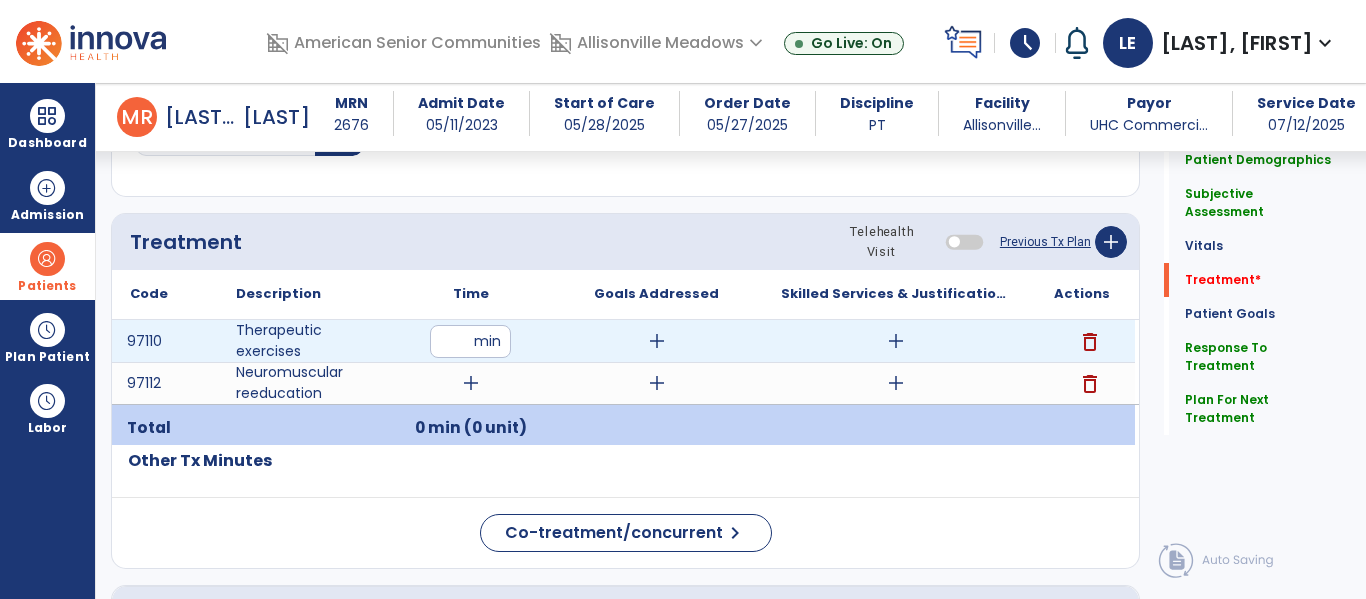type on "**" 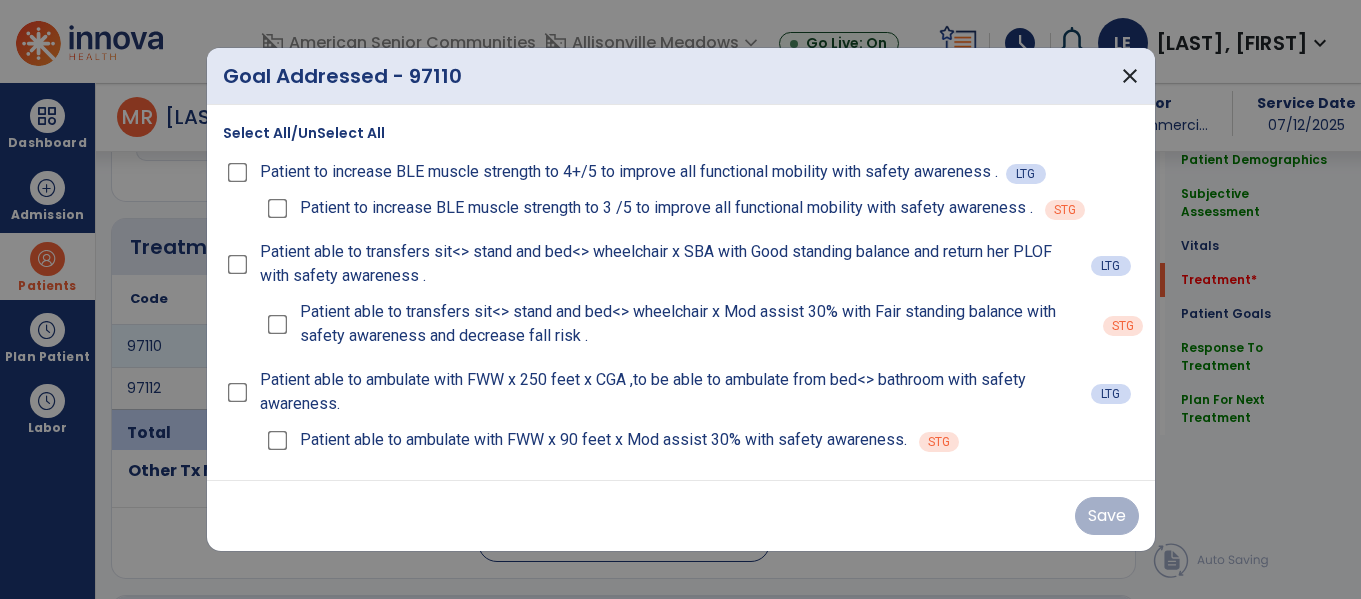 scroll, scrollTop: 1076, scrollLeft: 0, axis: vertical 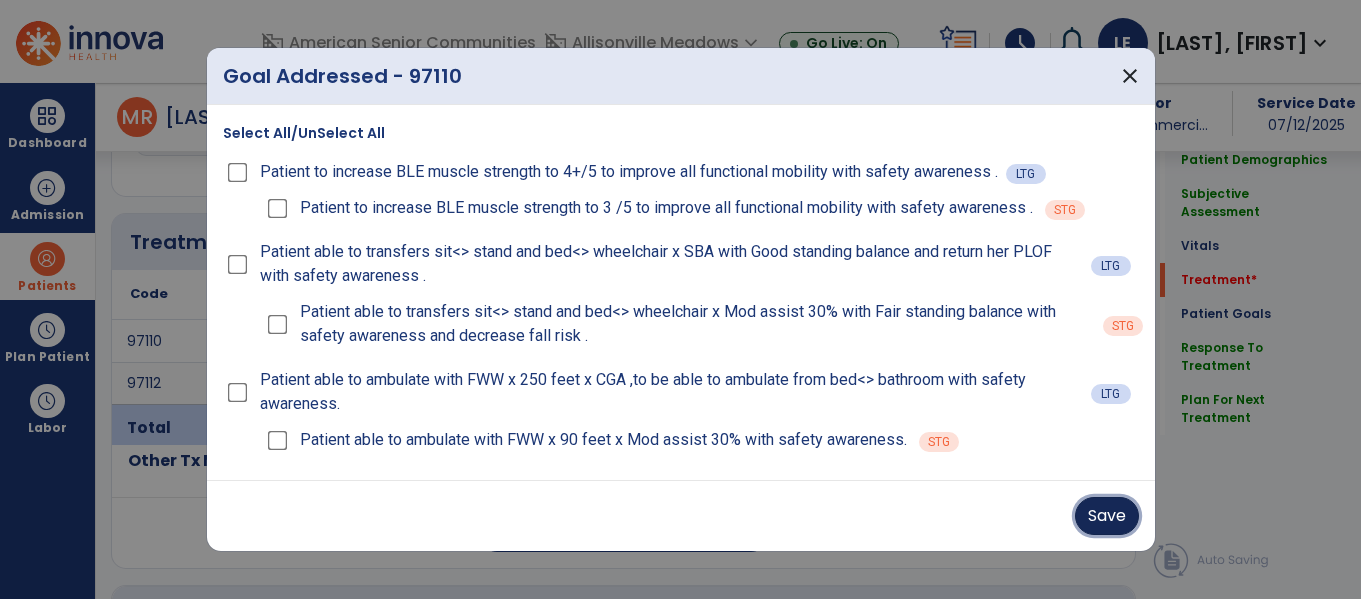 click on "Save" at bounding box center (1107, 516) 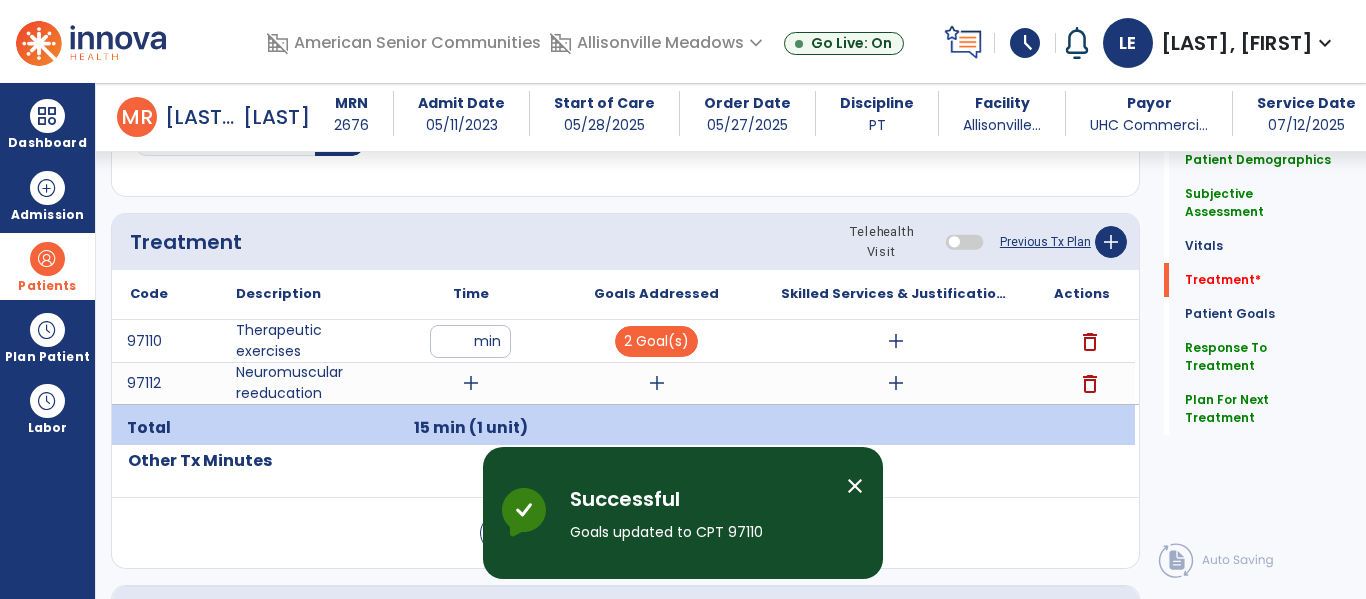 click on "add" at bounding box center [896, 341] 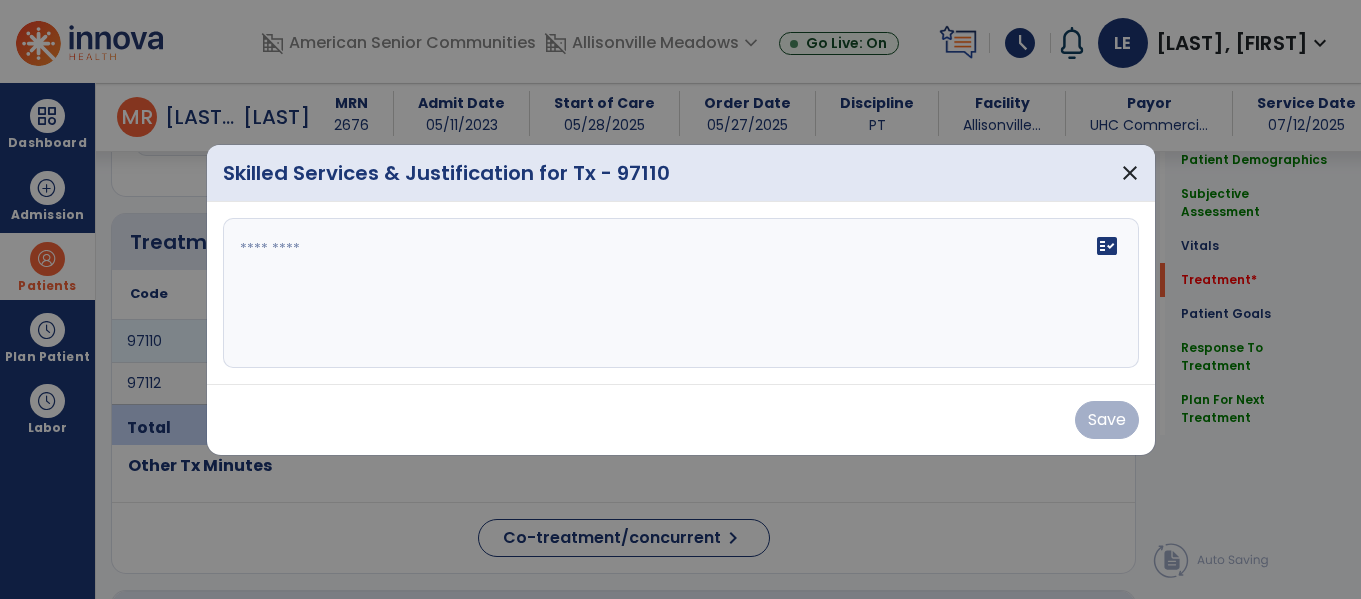 scroll, scrollTop: 1076, scrollLeft: 0, axis: vertical 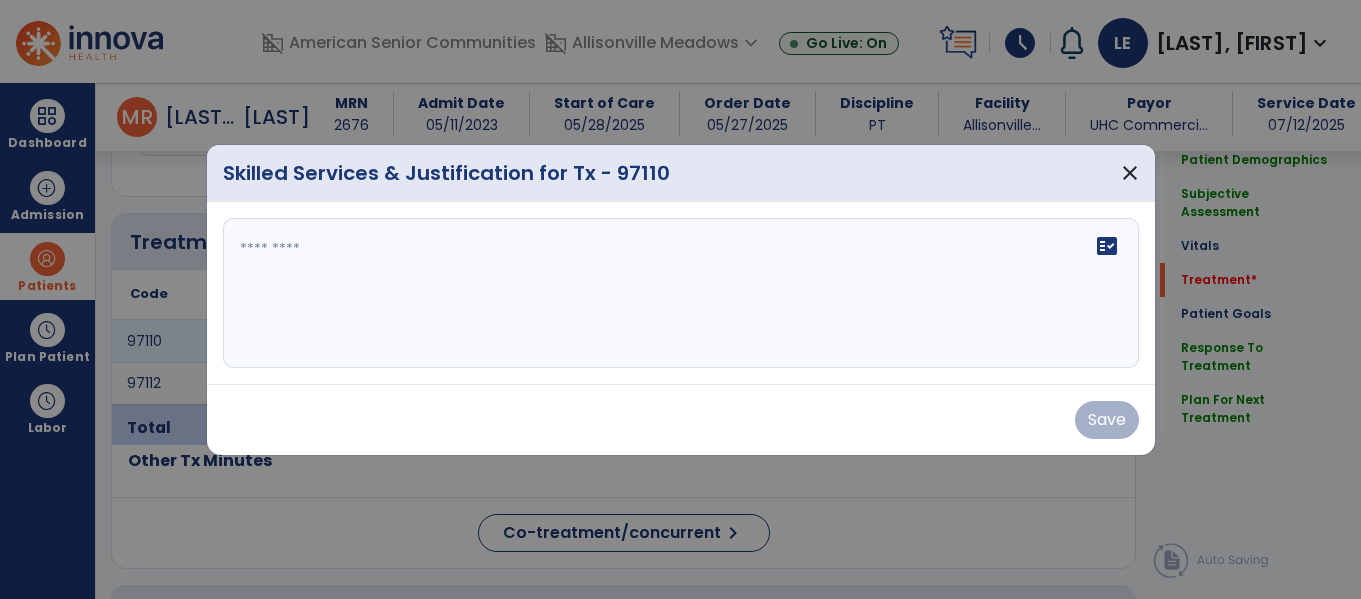 click on "fact_check" at bounding box center [681, 293] 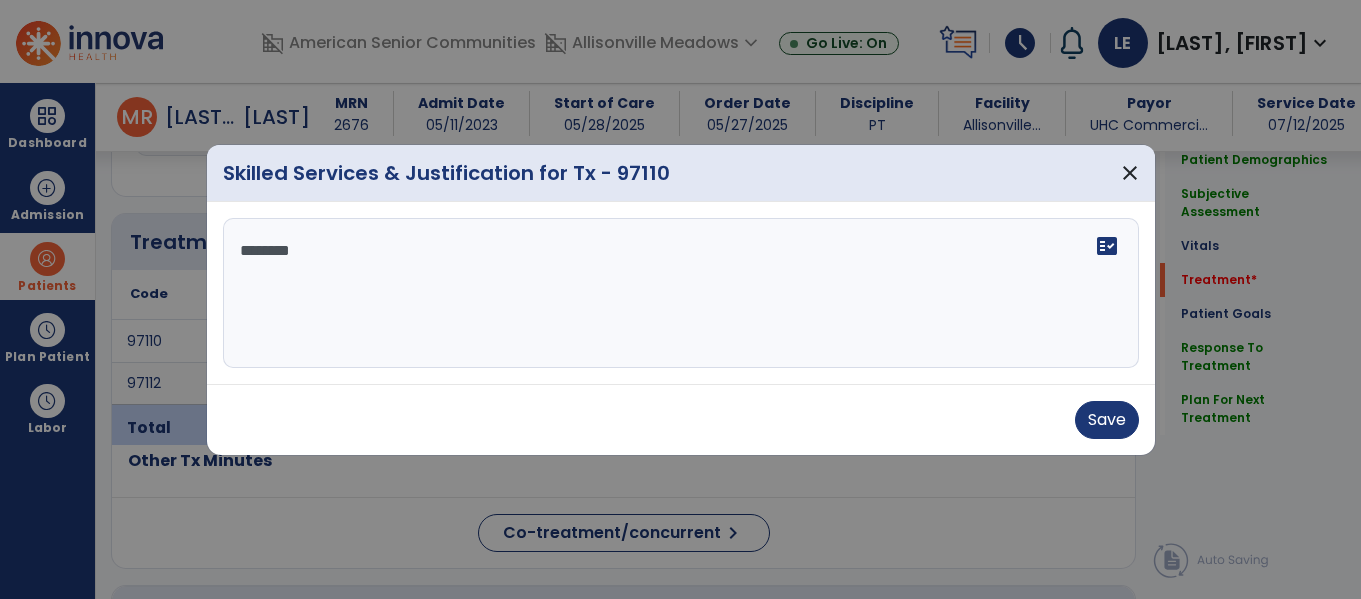 type on "*********" 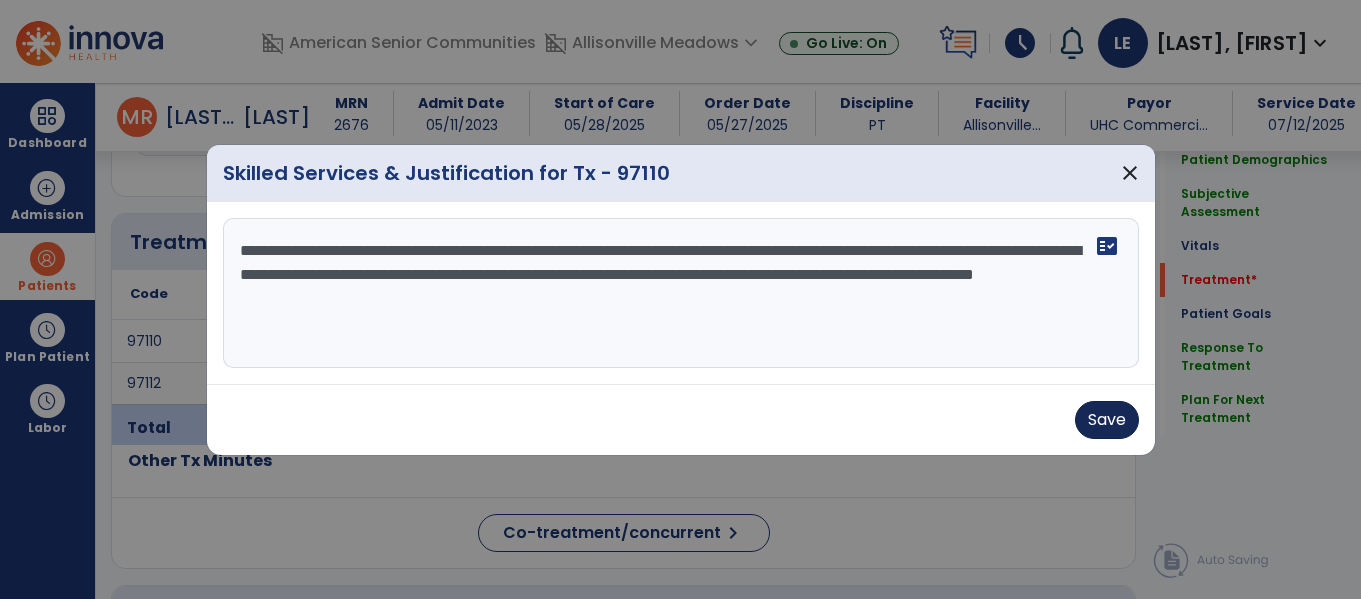 type on "**********" 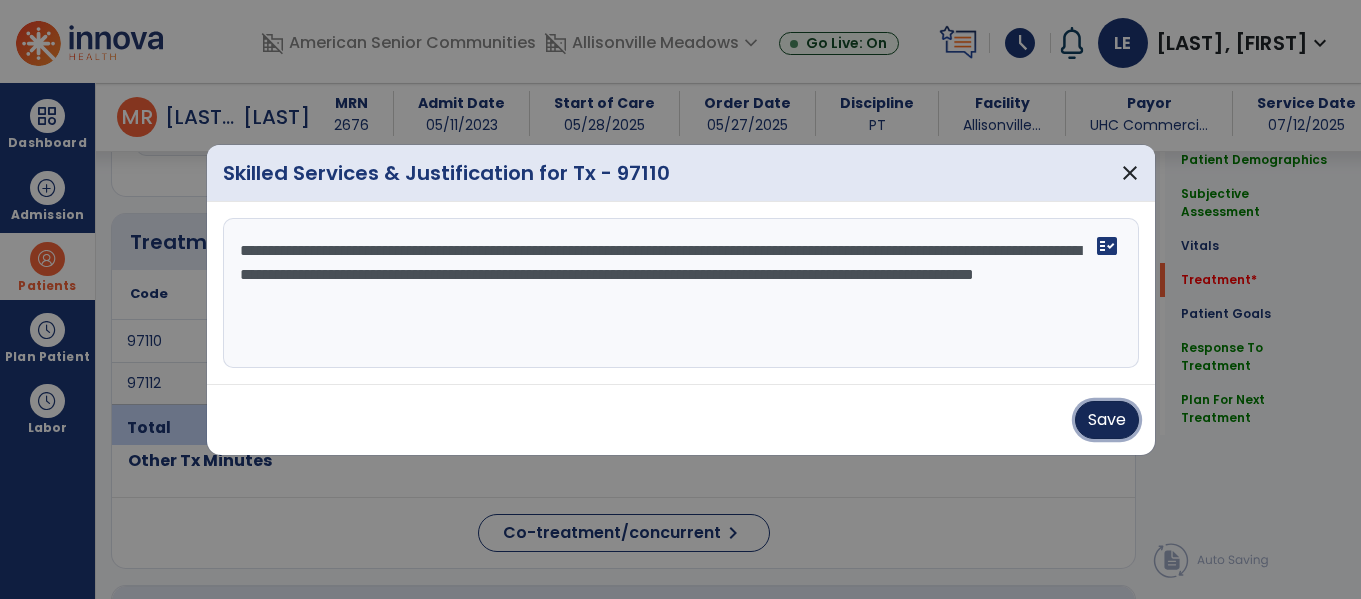 click on "Save" at bounding box center [1107, 420] 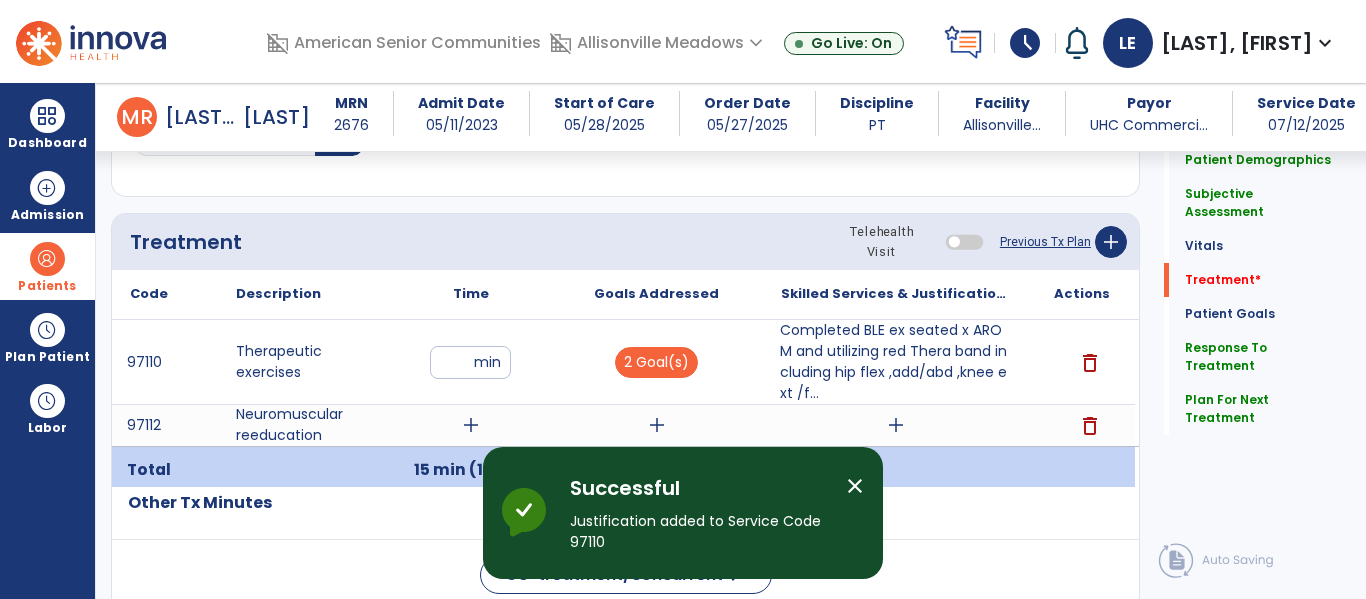 click on "add" at bounding box center [471, 425] 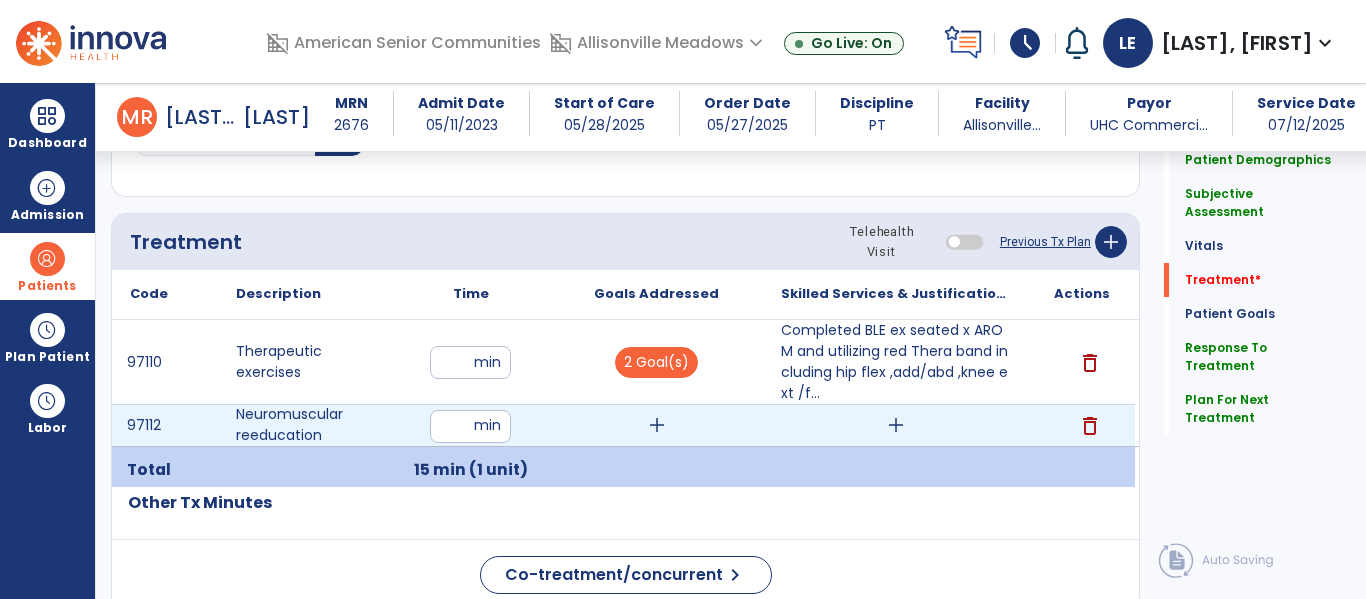 type on "**" 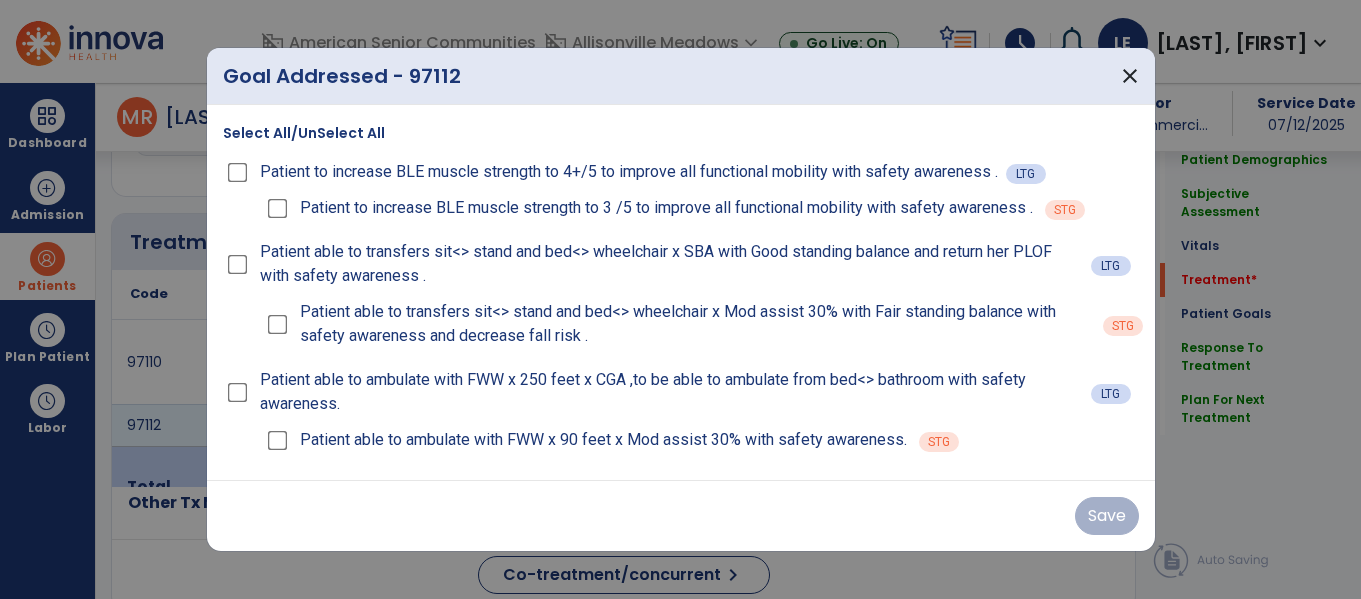 scroll, scrollTop: 1076, scrollLeft: 0, axis: vertical 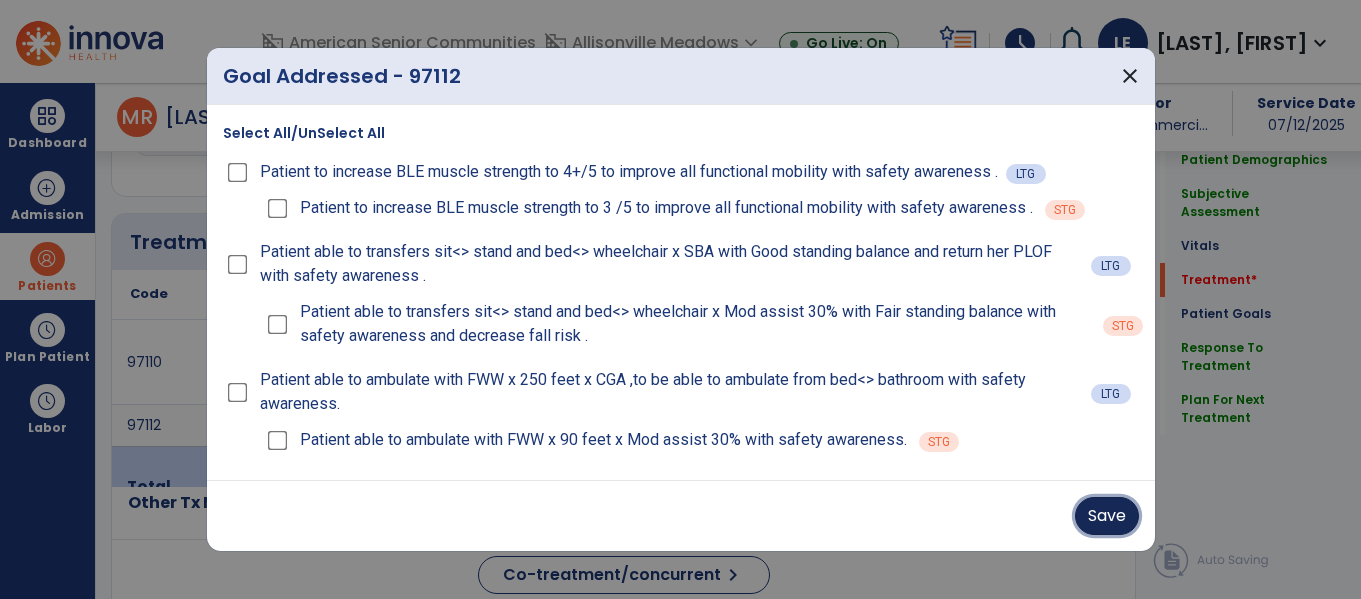 click on "Save" at bounding box center [1107, 516] 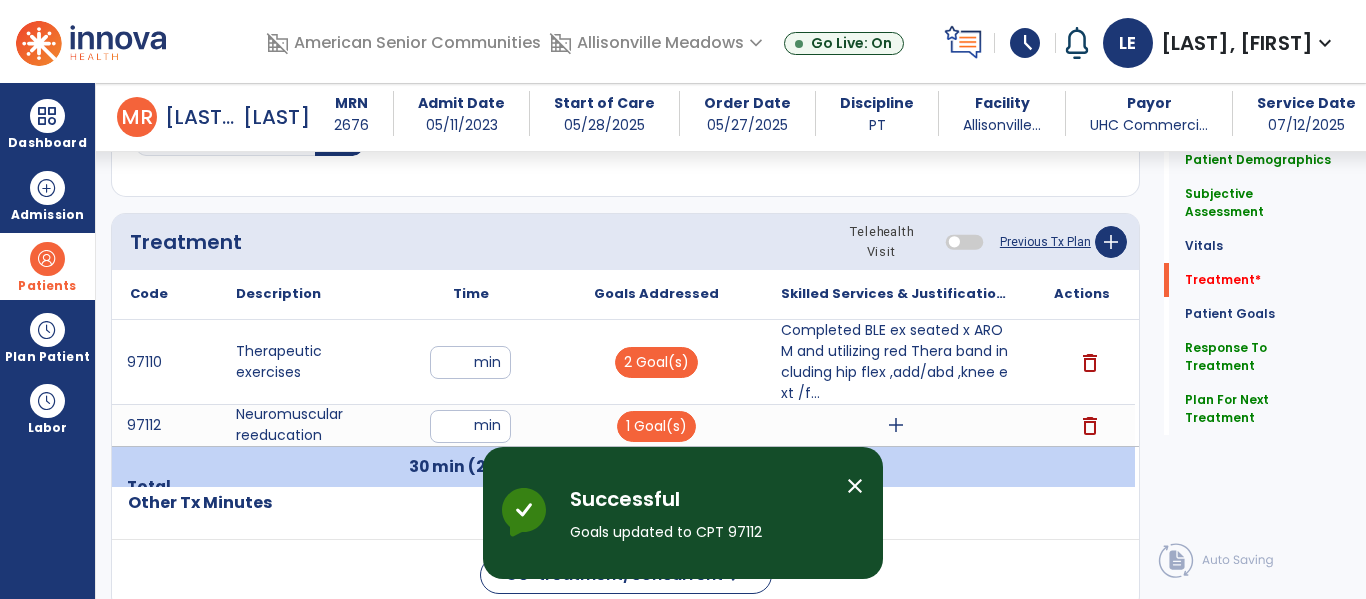 click on "add" at bounding box center (896, 425) 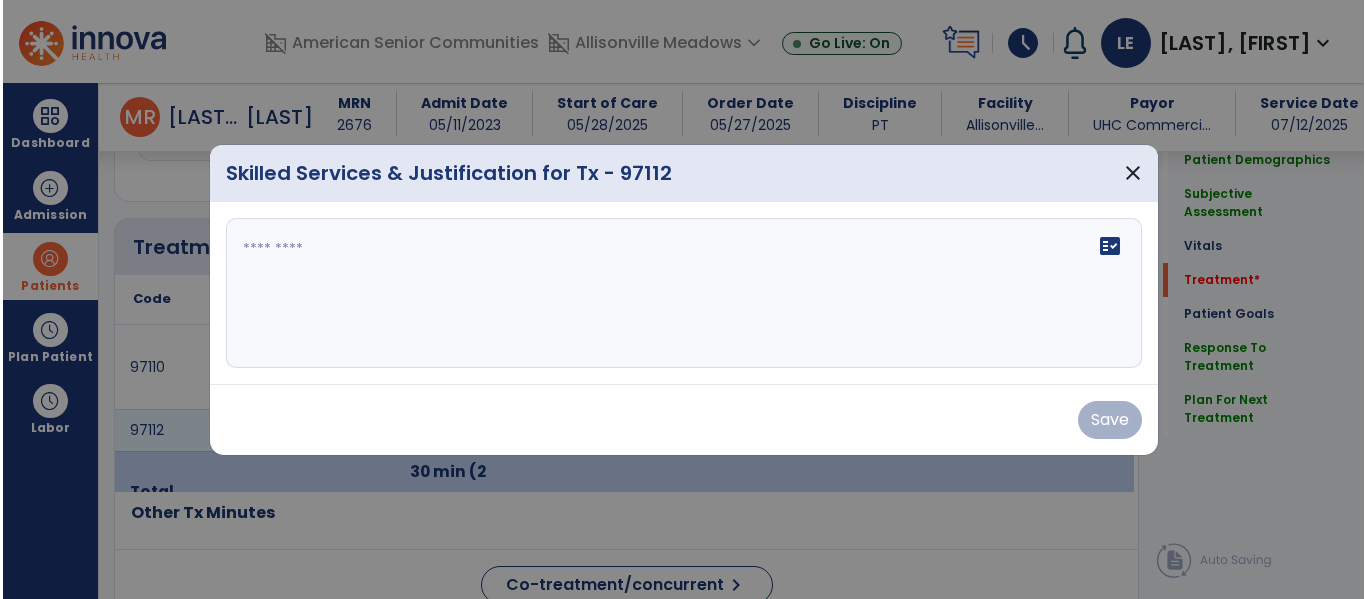 scroll, scrollTop: 1076, scrollLeft: 0, axis: vertical 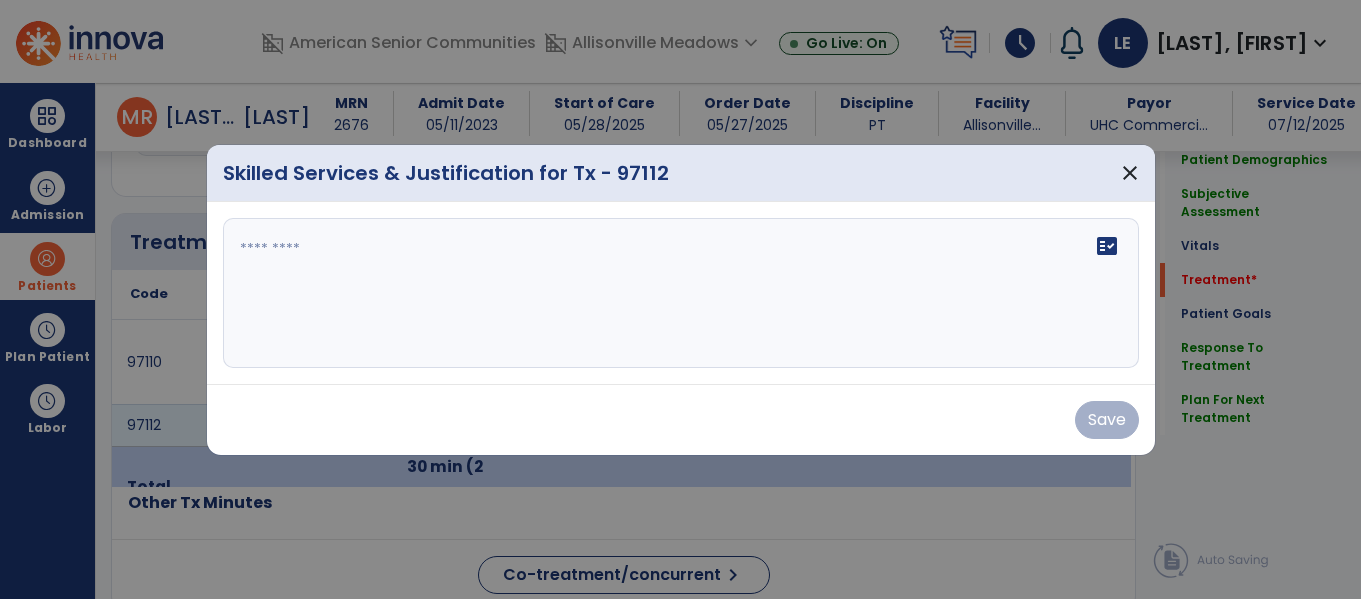 click at bounding box center (681, 293) 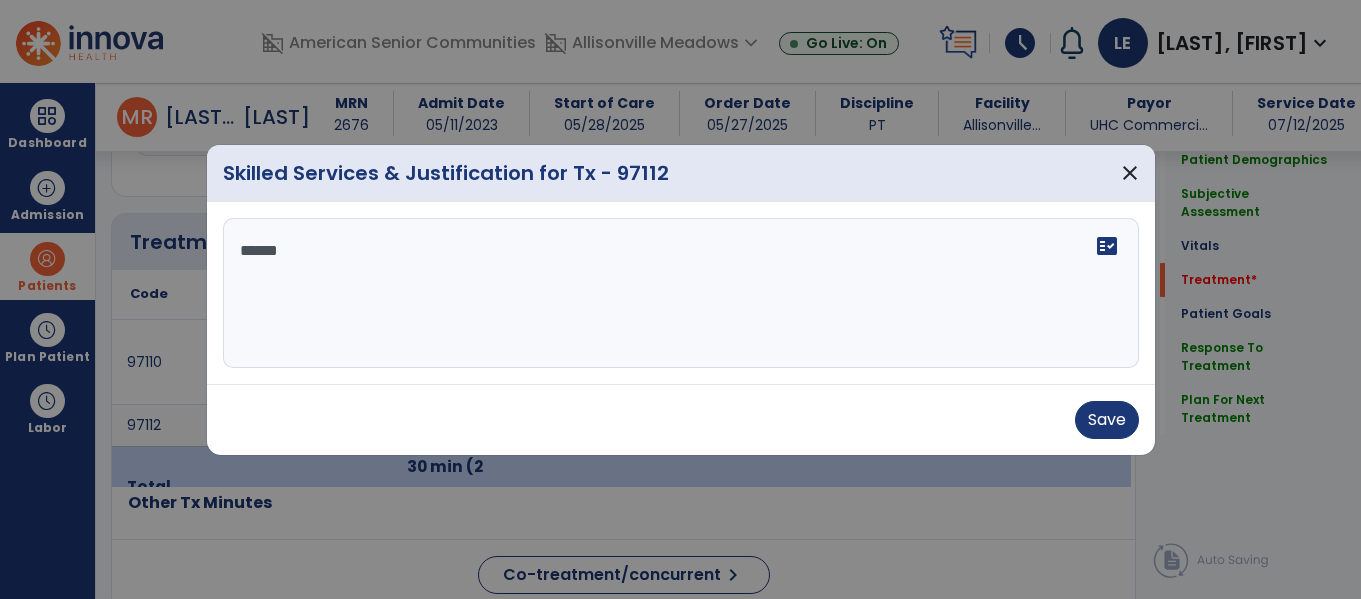 type on "*******" 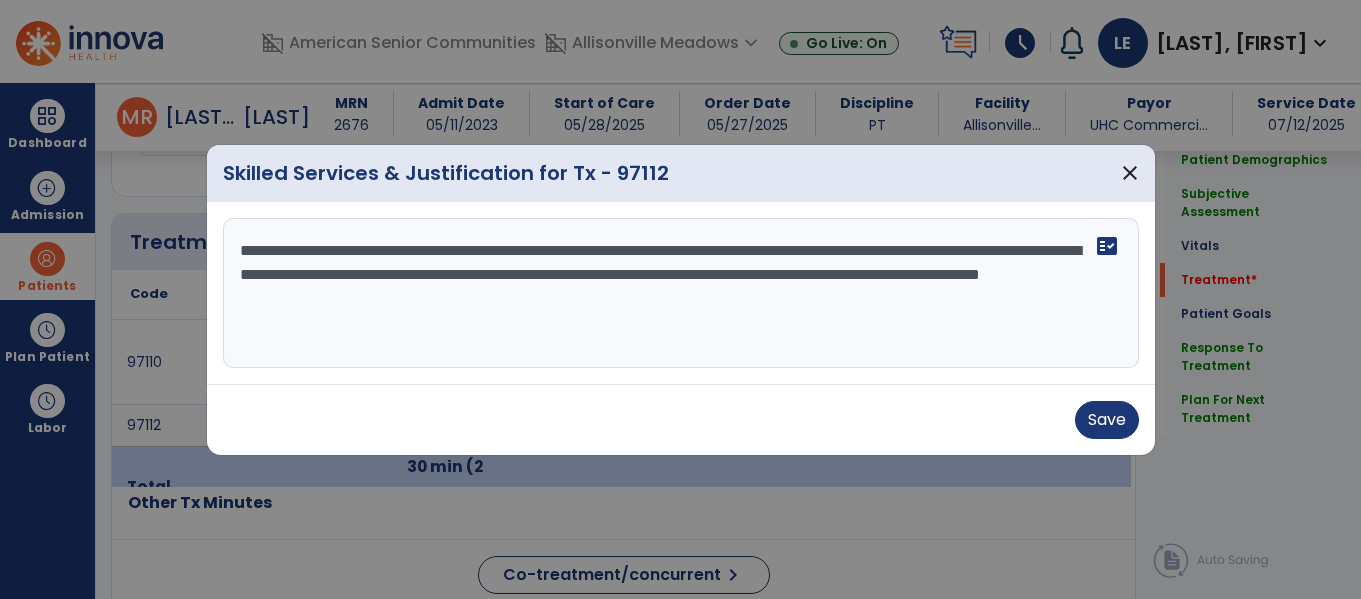 click on "**********" at bounding box center [681, 293] 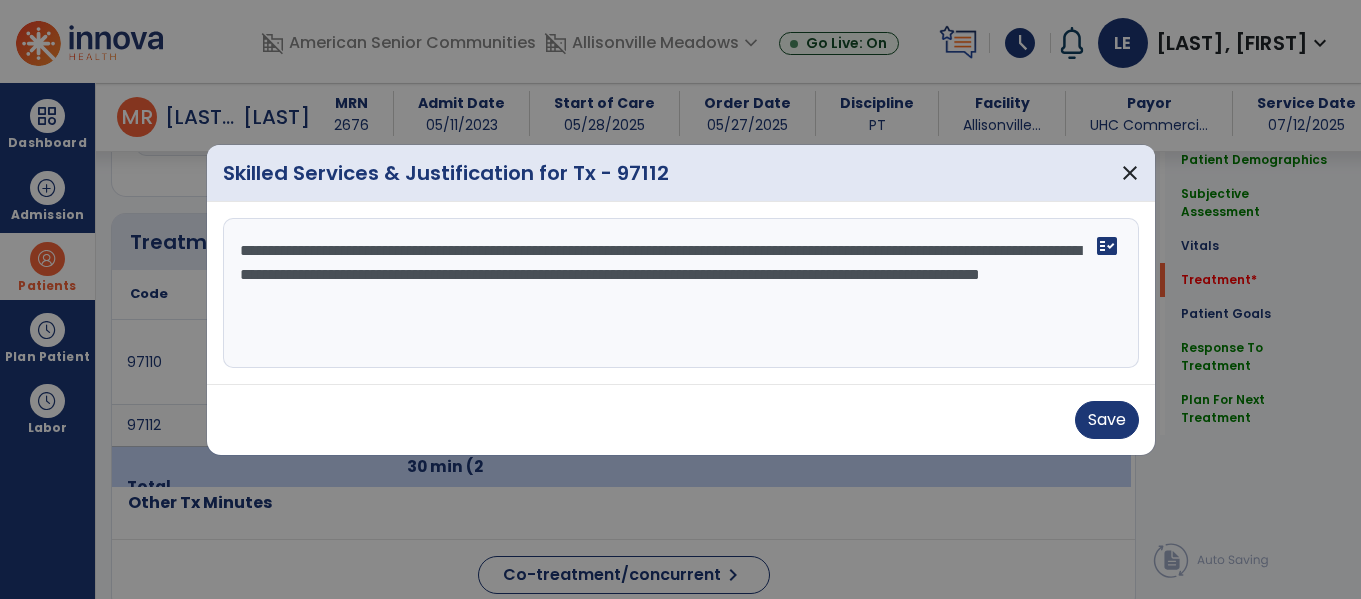 click on "**********" at bounding box center [681, 293] 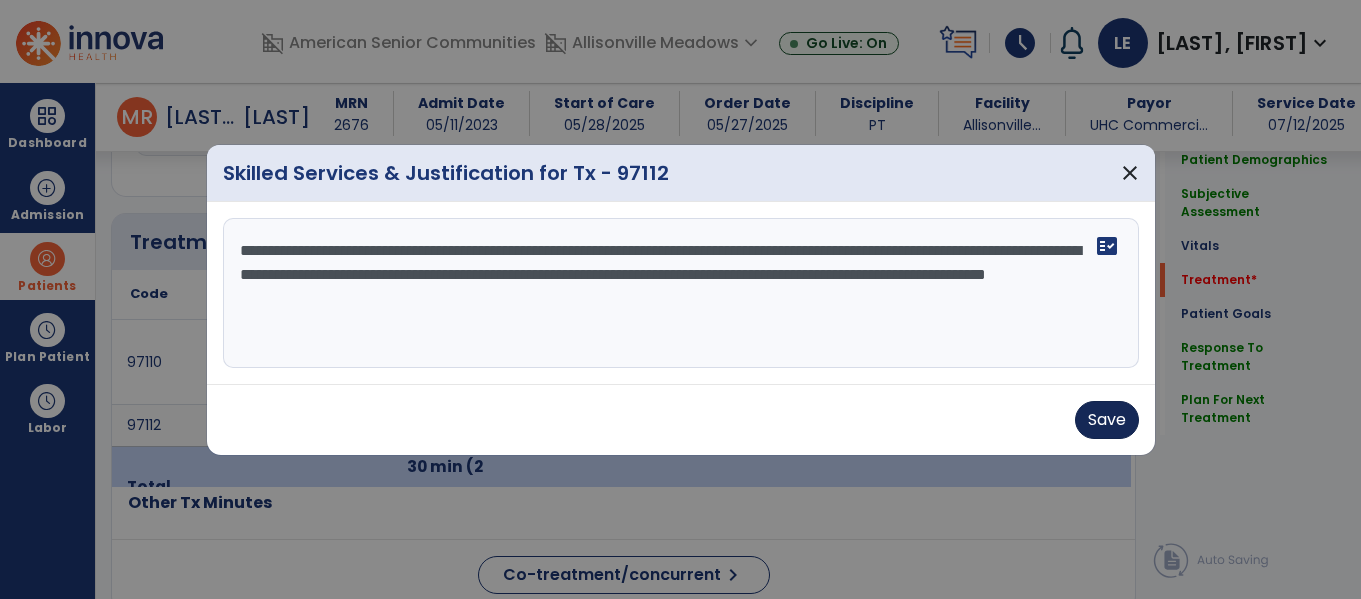 type on "**********" 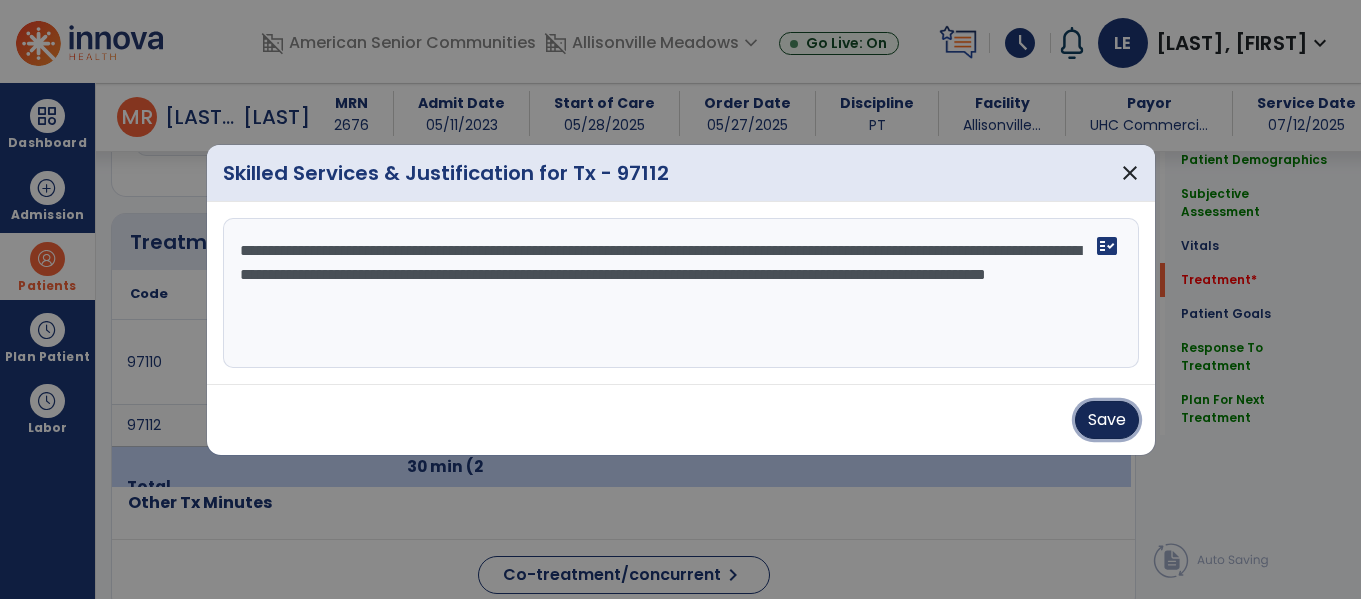click on "Save" at bounding box center (1107, 420) 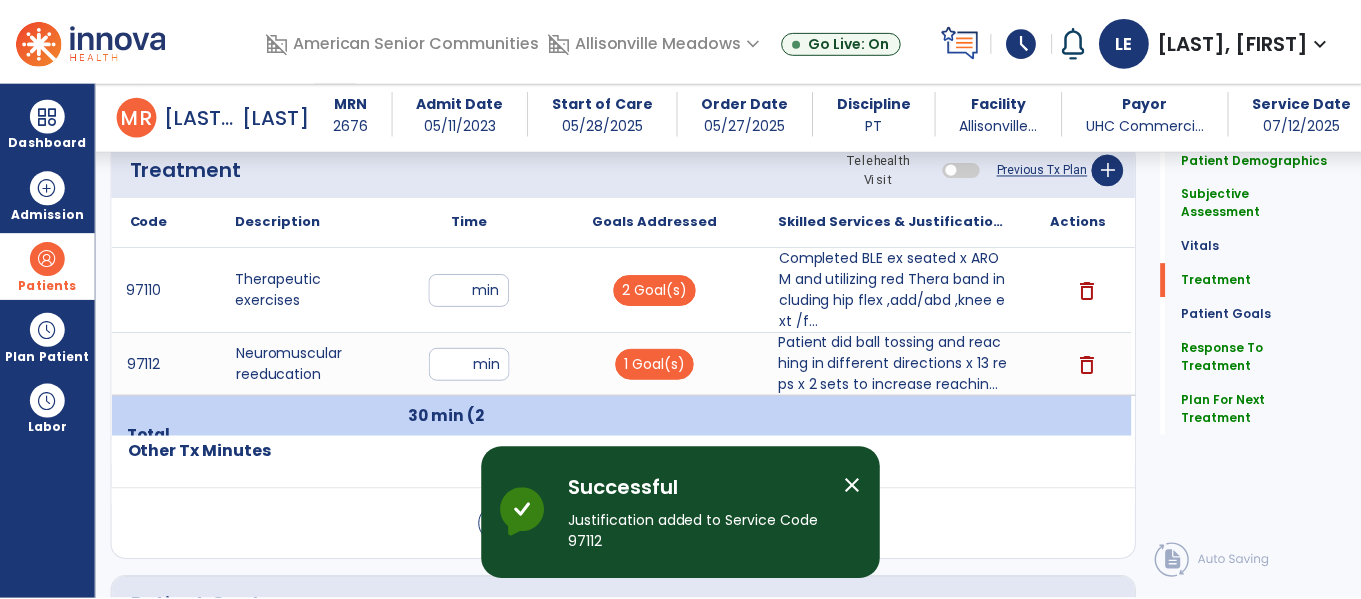 scroll, scrollTop: 1156, scrollLeft: 0, axis: vertical 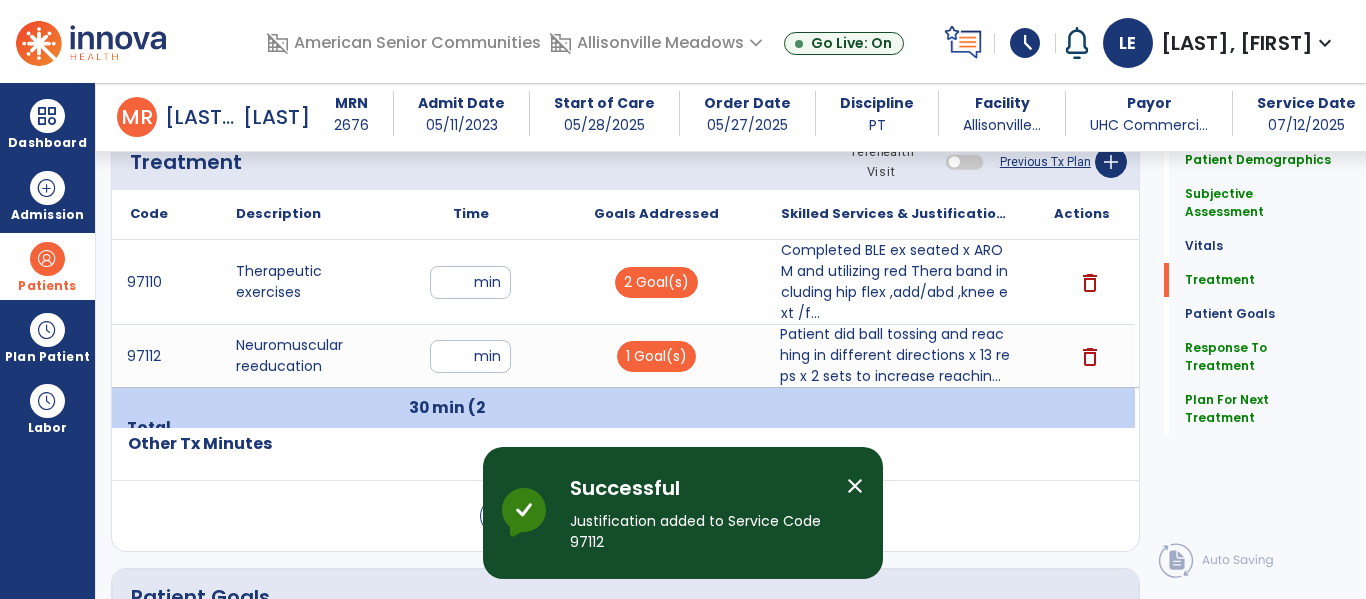 click on "Patient did ball tossing and reaching in different directions x 13 reps x 2 sets to increase reachin..." at bounding box center (896, 355) 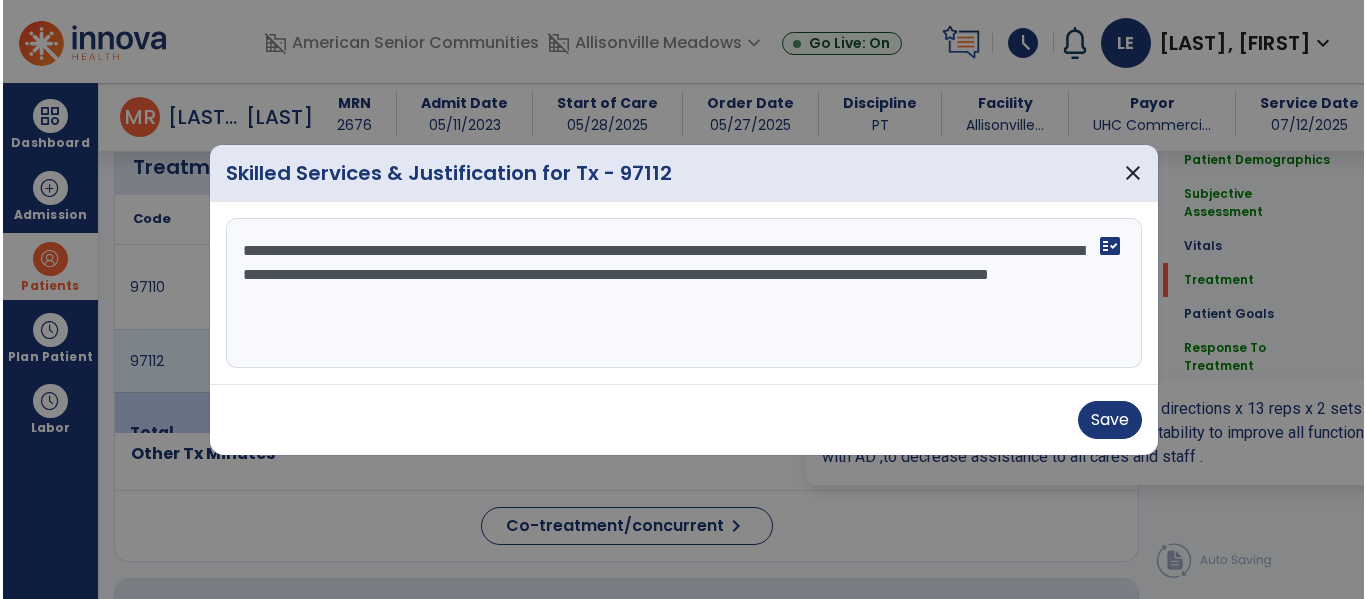 scroll, scrollTop: 1156, scrollLeft: 0, axis: vertical 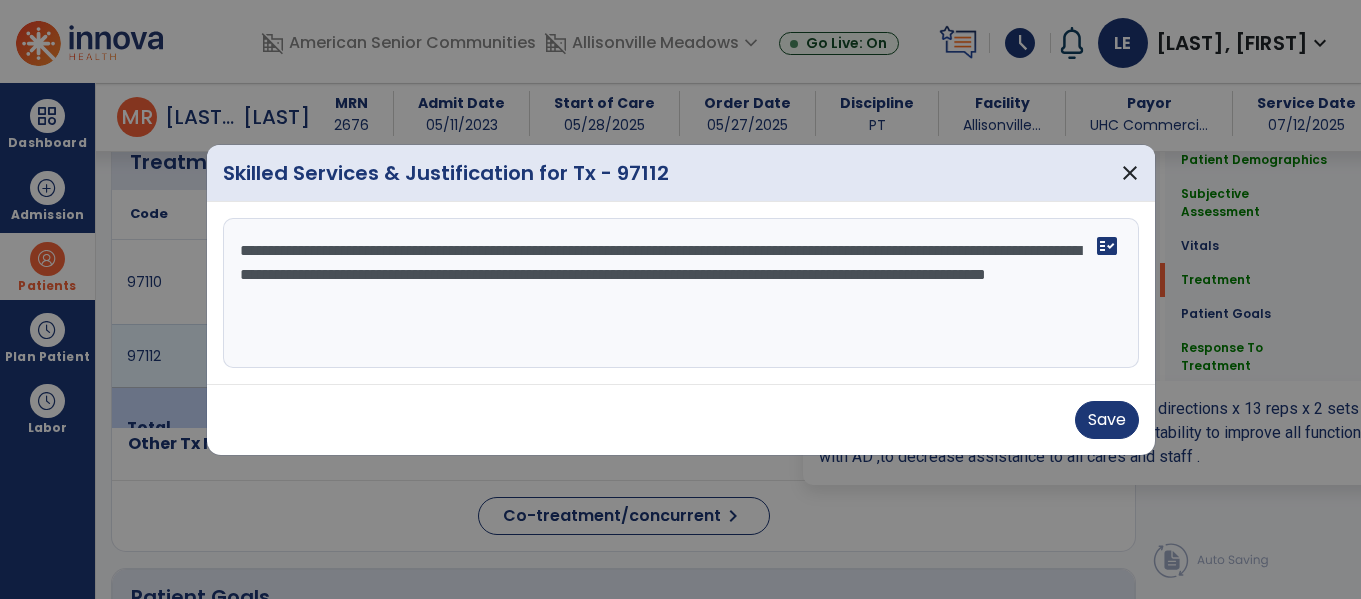 click on "**********" at bounding box center [681, 293] 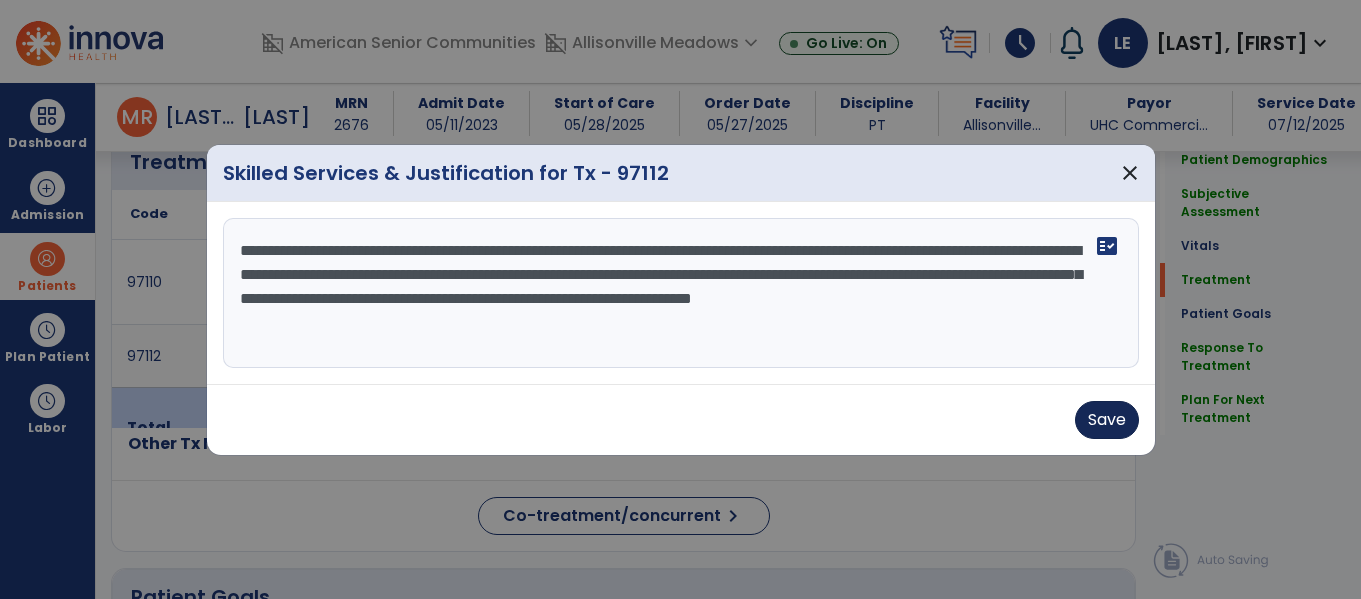 type on "**********" 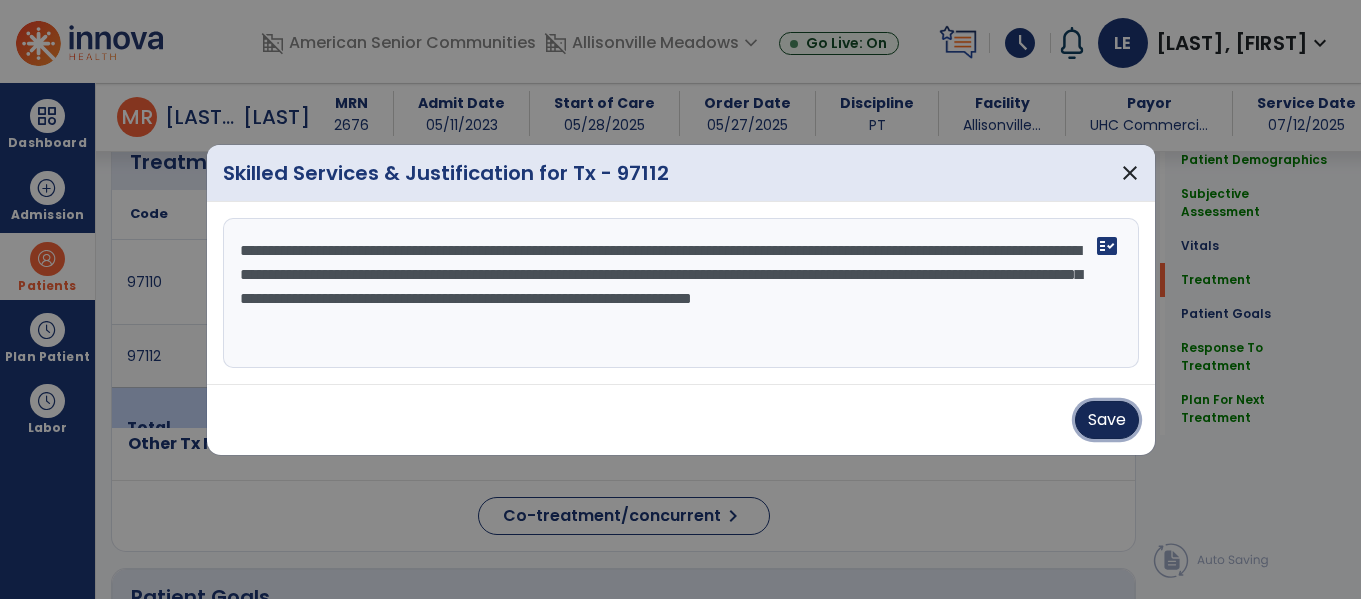 click on "Save" at bounding box center (1107, 420) 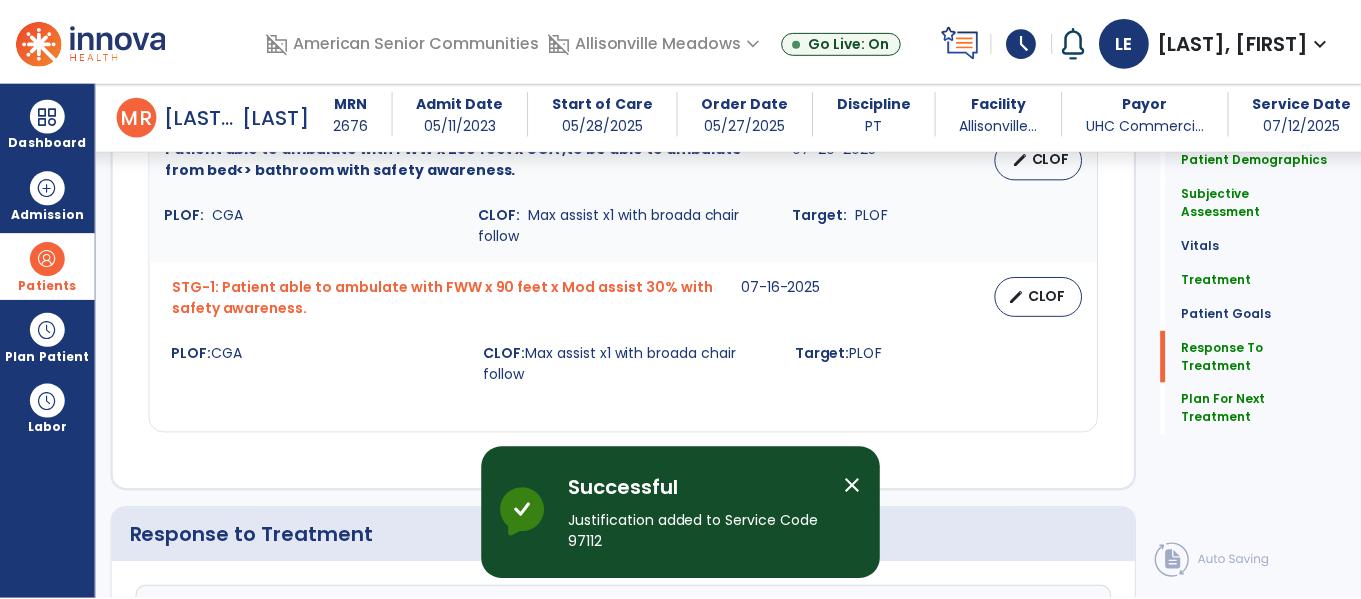 scroll, scrollTop: 2776, scrollLeft: 0, axis: vertical 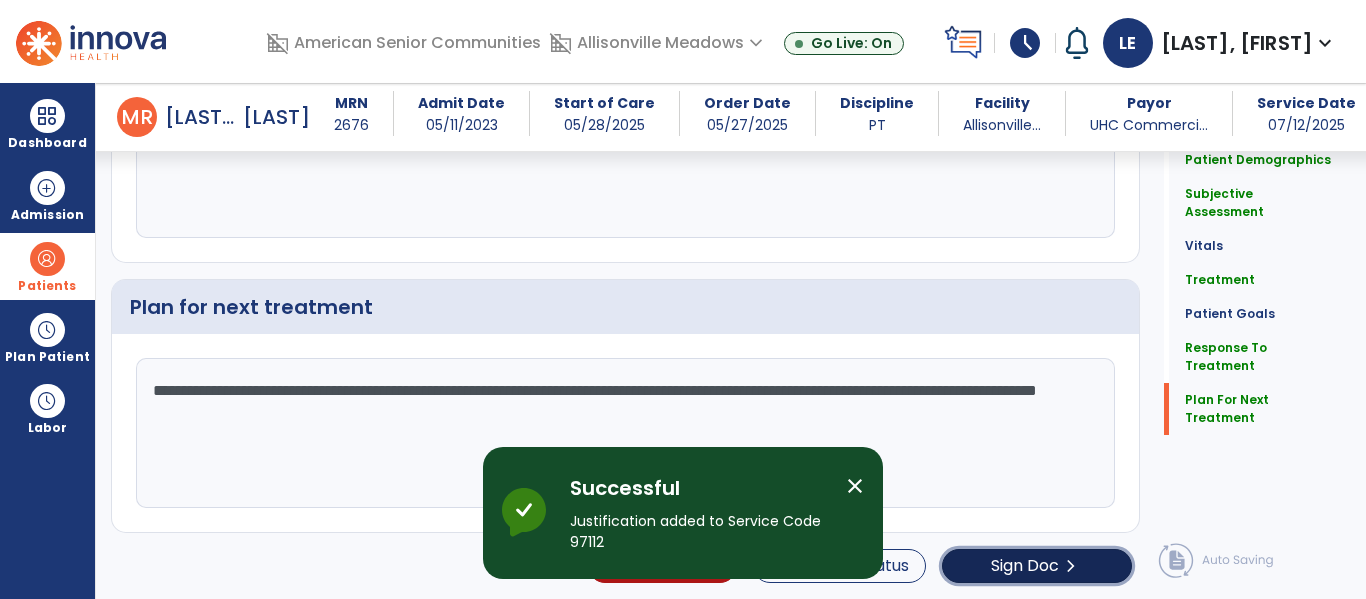 click on "Sign Doc  chevron_right" 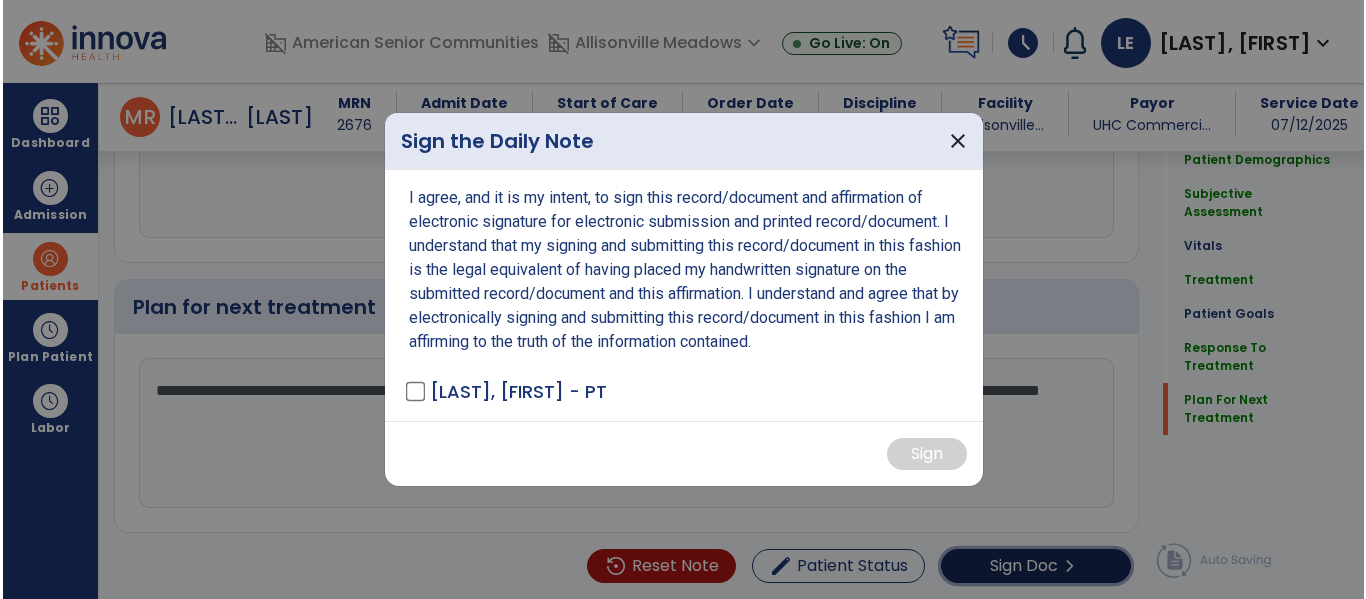 scroll, scrollTop: 2776, scrollLeft: 0, axis: vertical 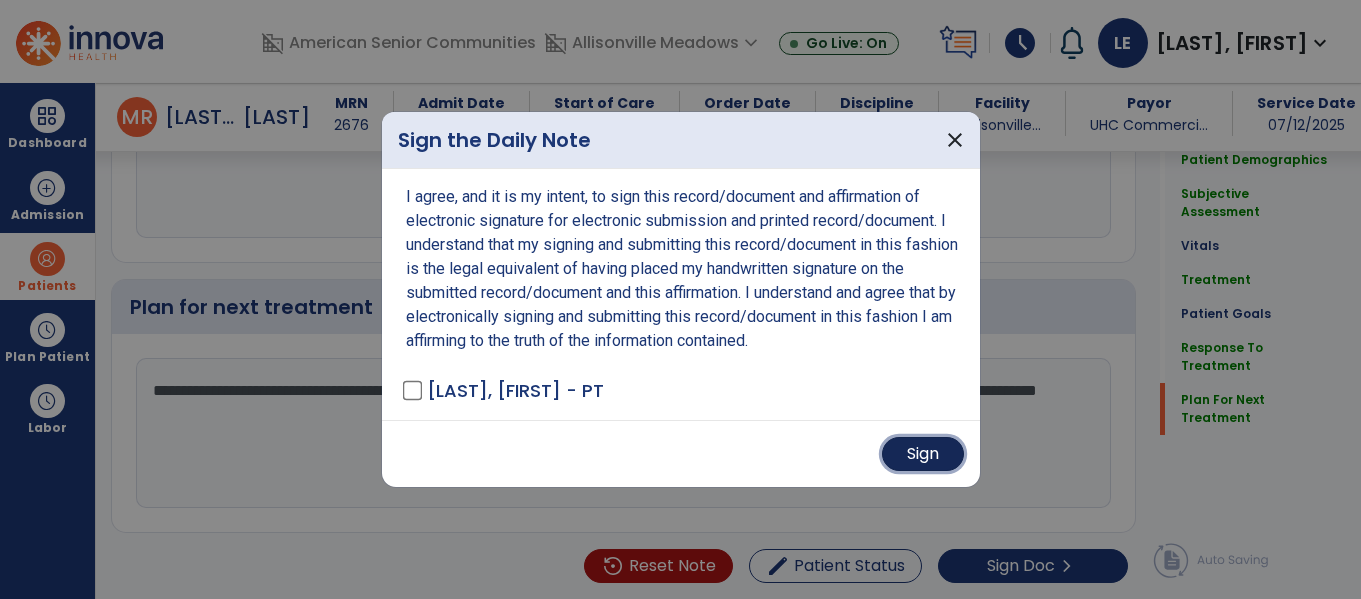 click on "Sign" at bounding box center (923, 454) 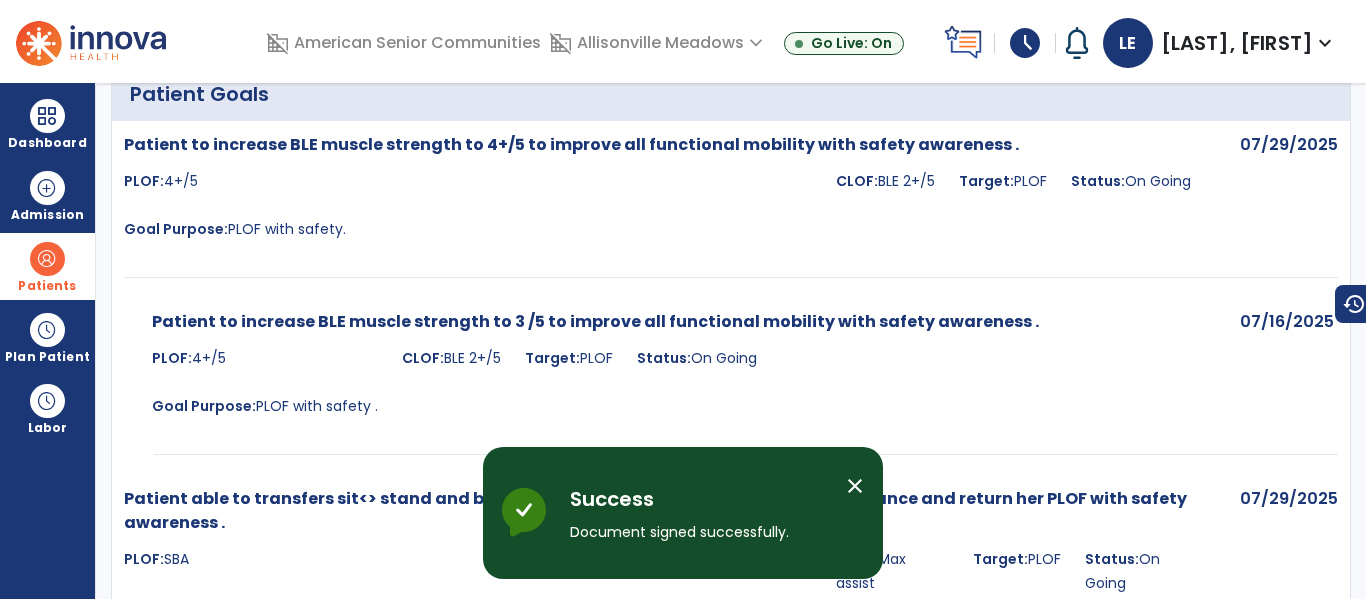 scroll, scrollTop: 0, scrollLeft: 0, axis: both 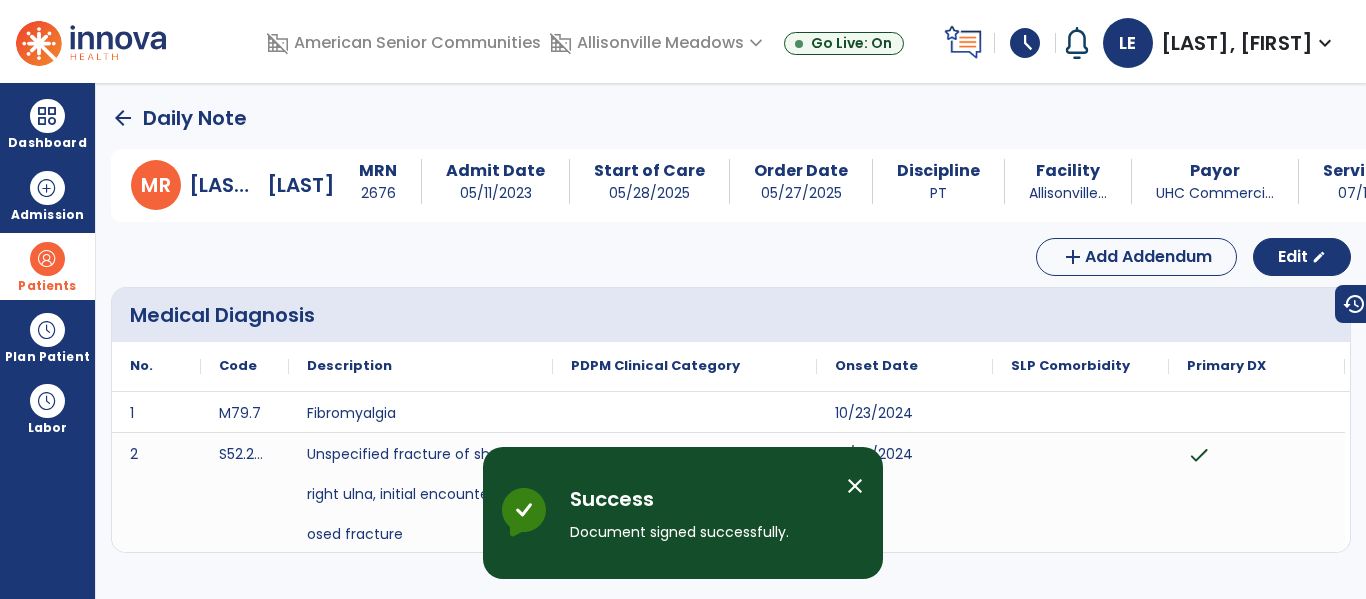 click on "arrow_back" 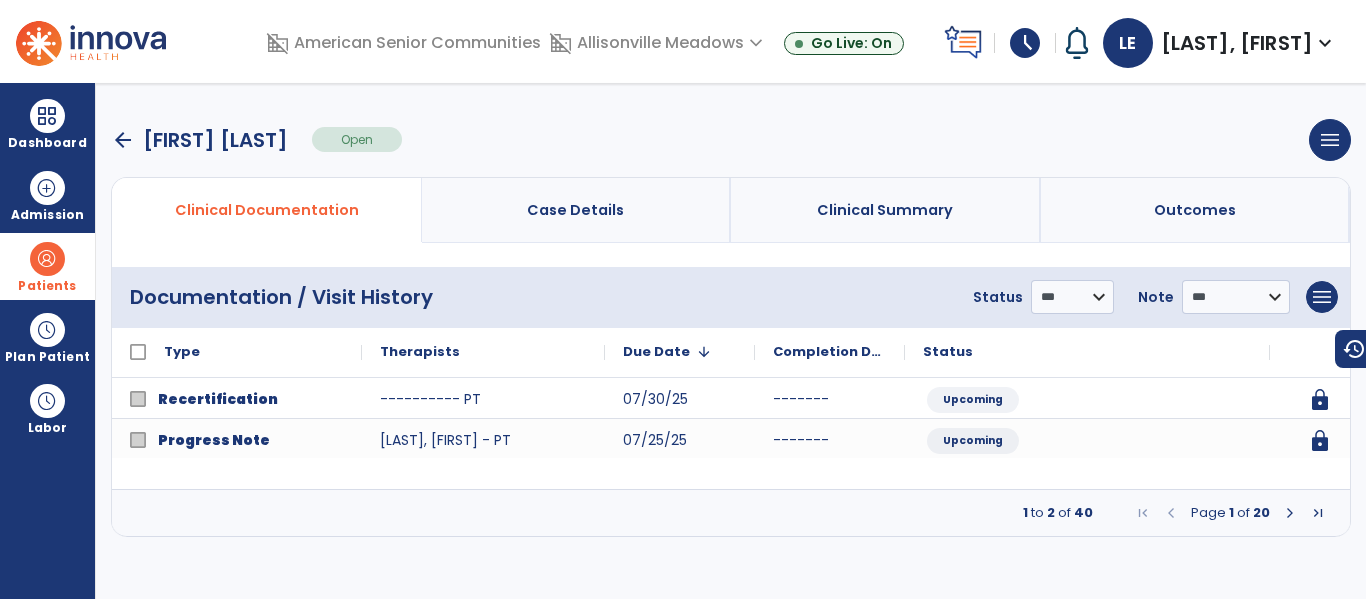 click at bounding box center [1290, 513] 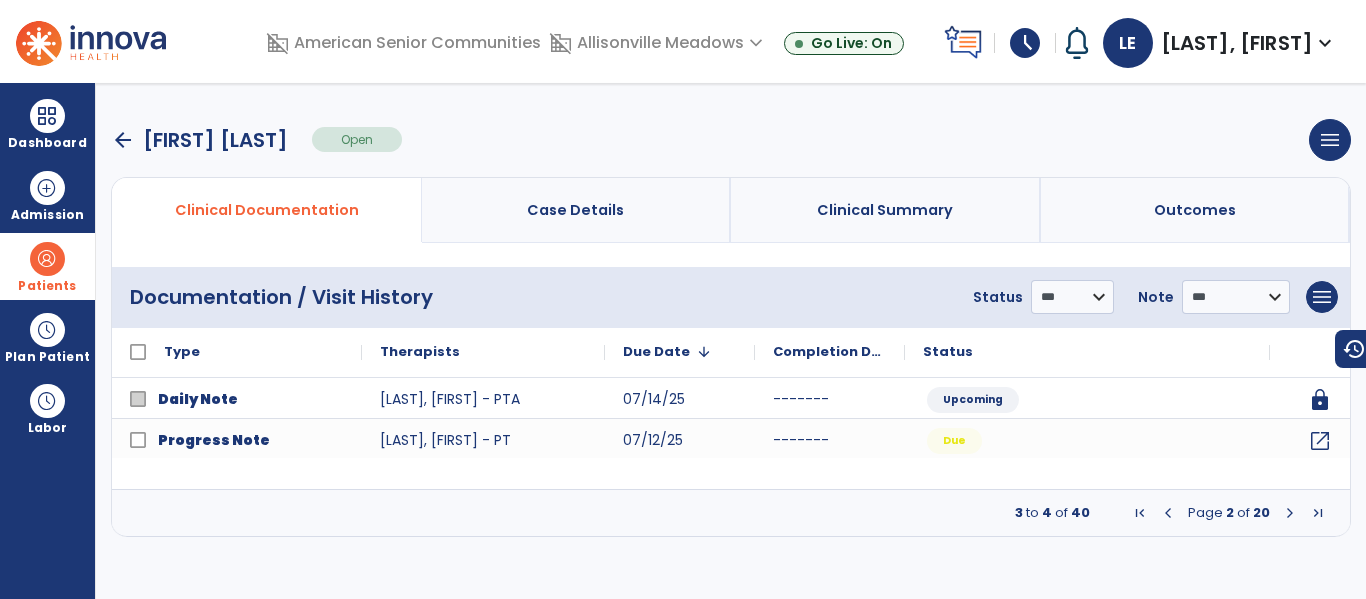 click at bounding box center [1290, 513] 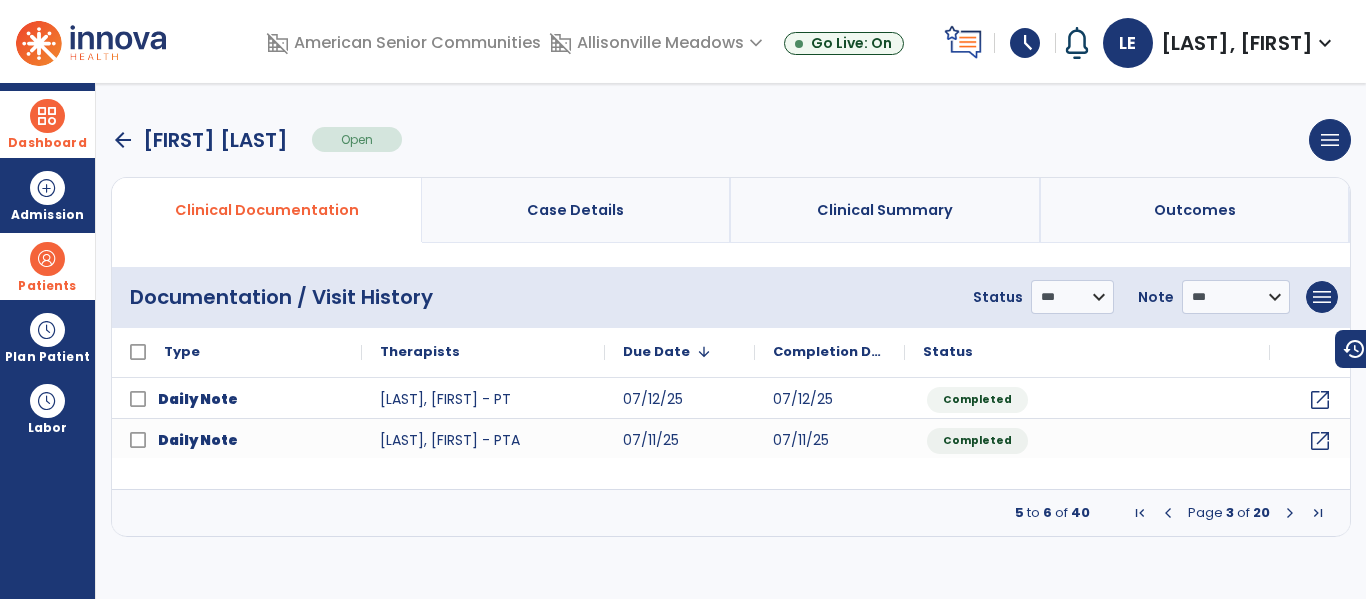 click at bounding box center [47, 116] 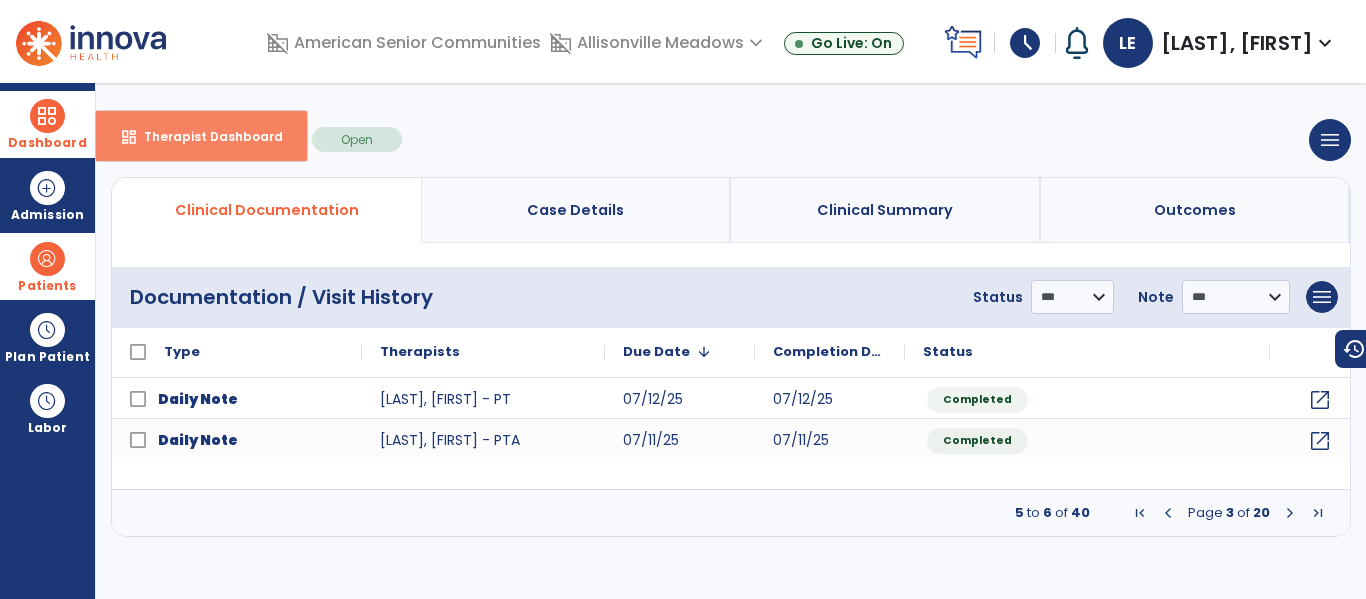 click on "Therapist Dashboard" at bounding box center [205, 136] 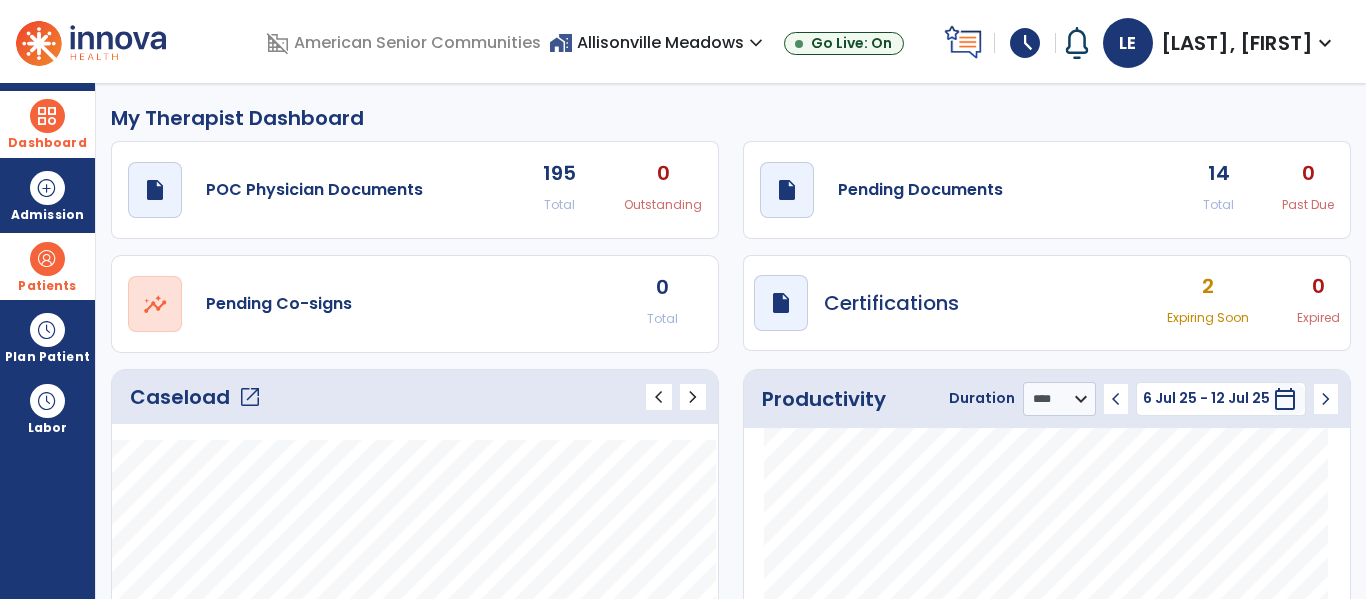 click on "open_in_new" 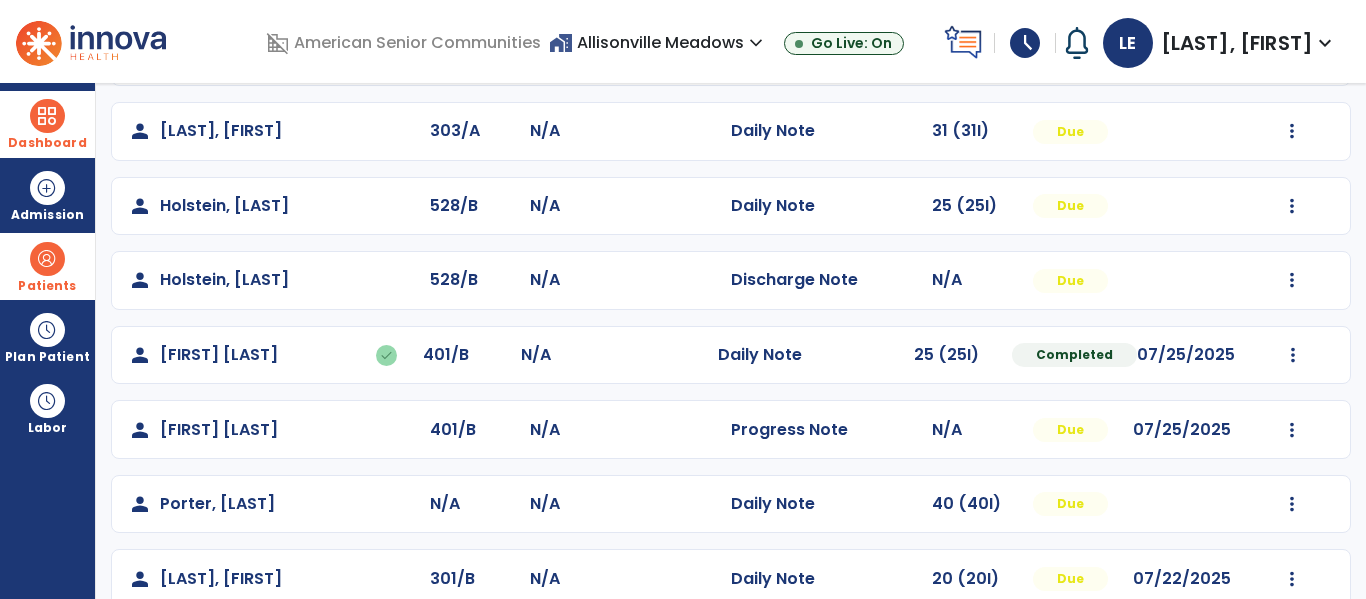 scroll, scrollTop: 683, scrollLeft: 0, axis: vertical 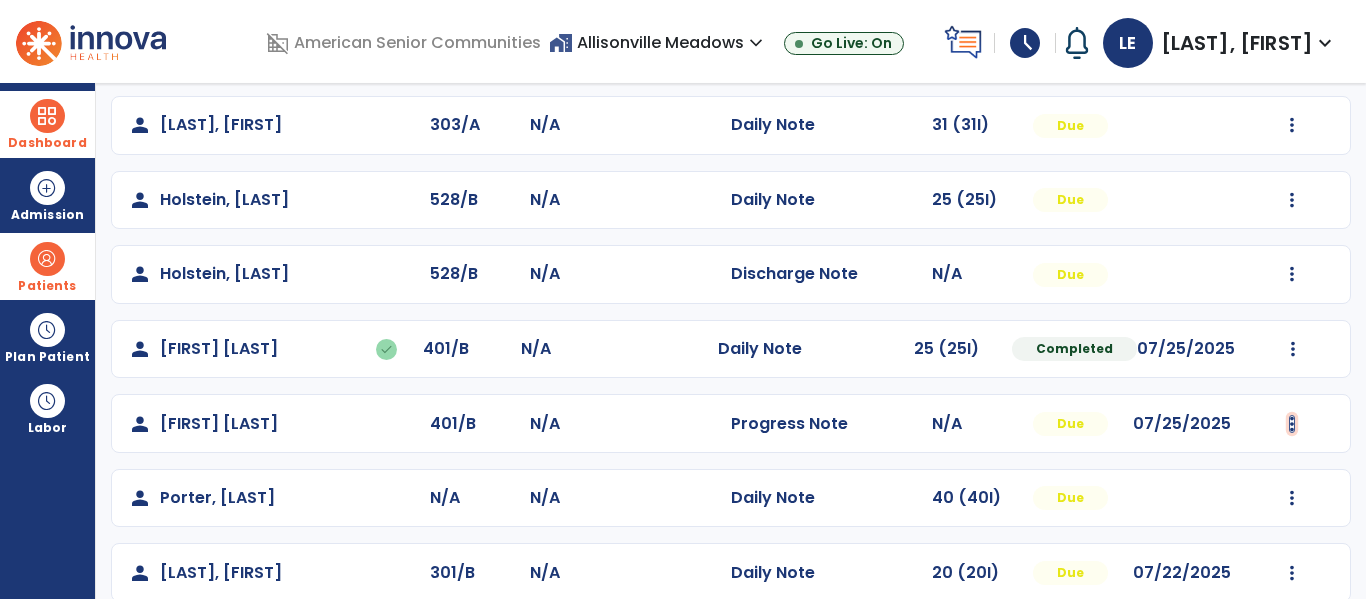 click at bounding box center (1292, -173) 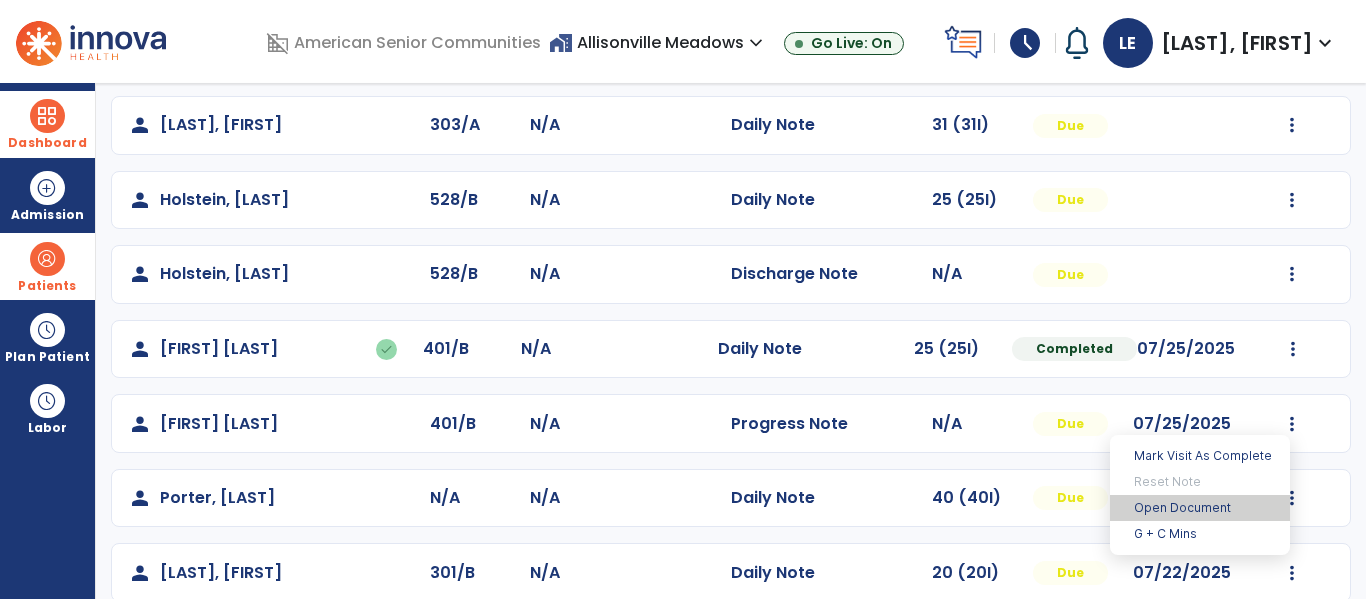 click on "Open Document" at bounding box center (1200, 508) 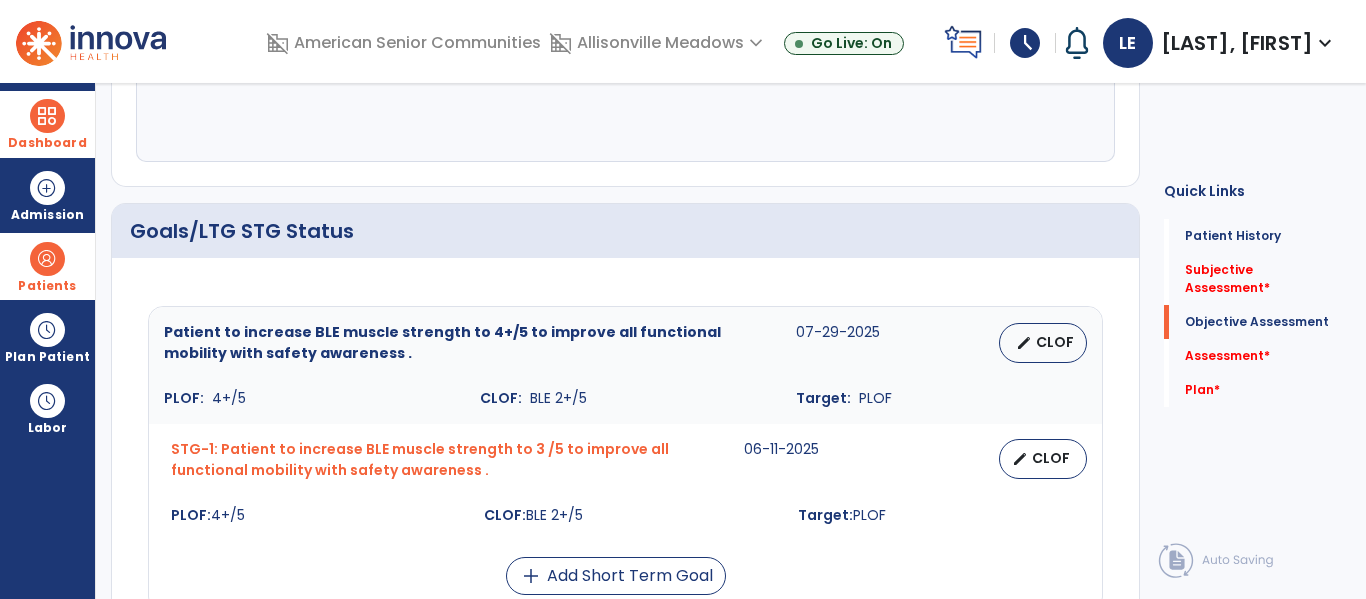 scroll, scrollTop: 678, scrollLeft: 0, axis: vertical 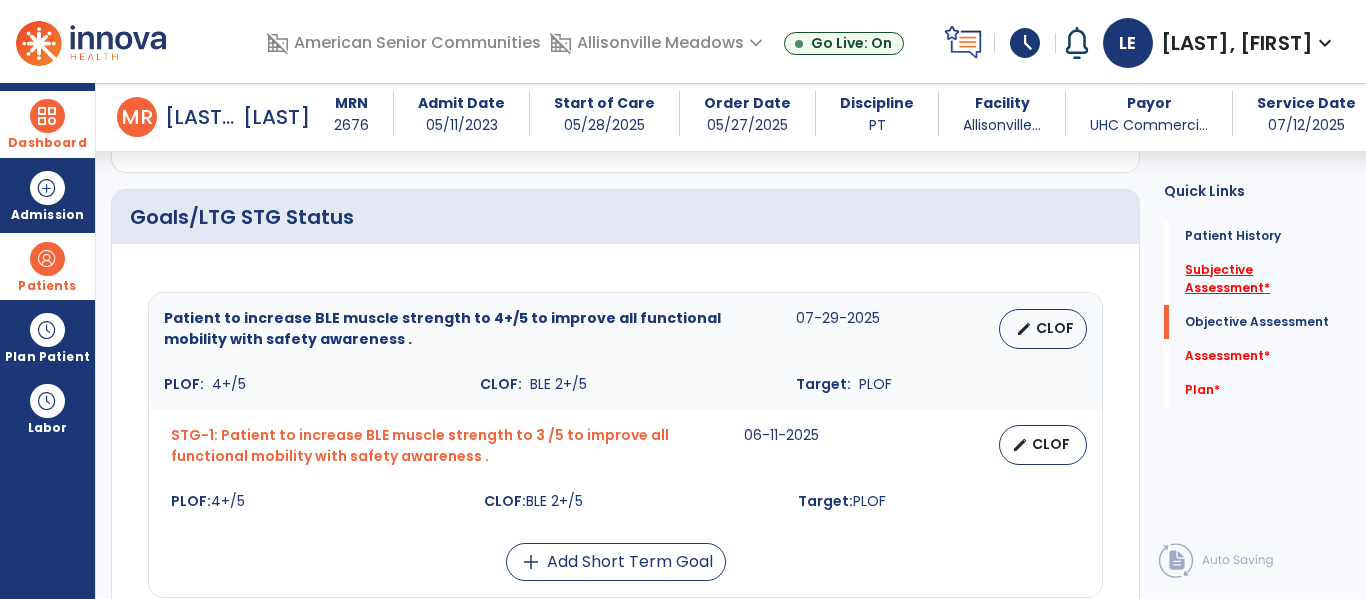 click on "Subjective Assessment   *" 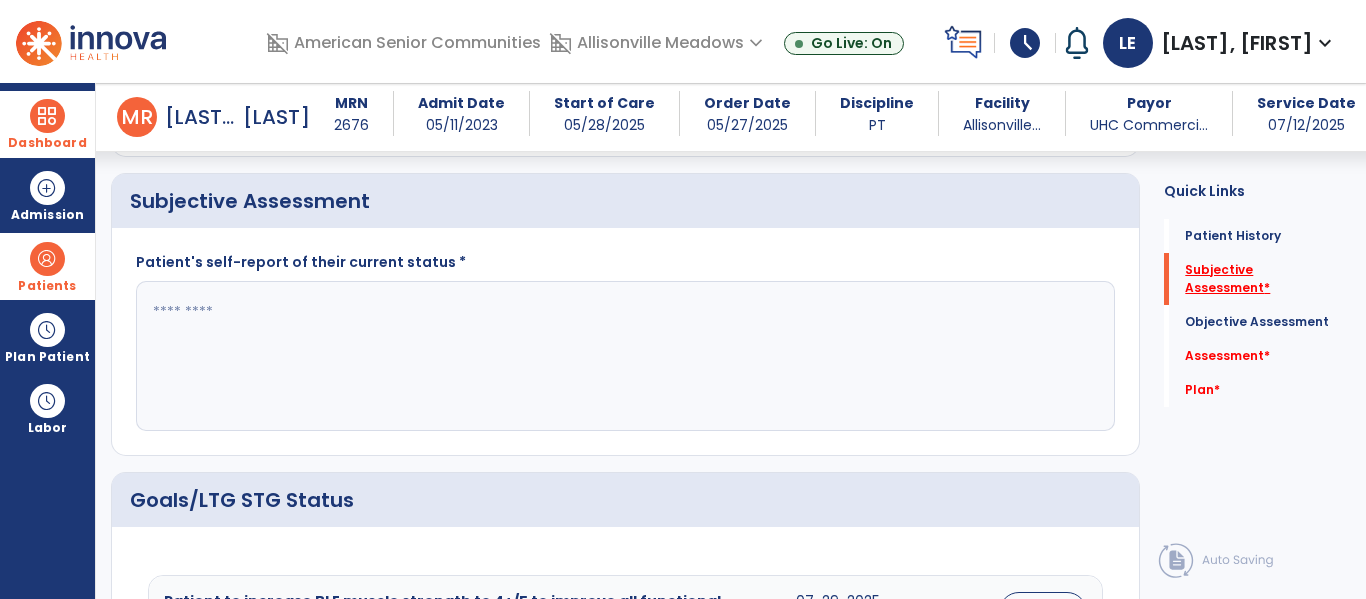 scroll, scrollTop: 368, scrollLeft: 0, axis: vertical 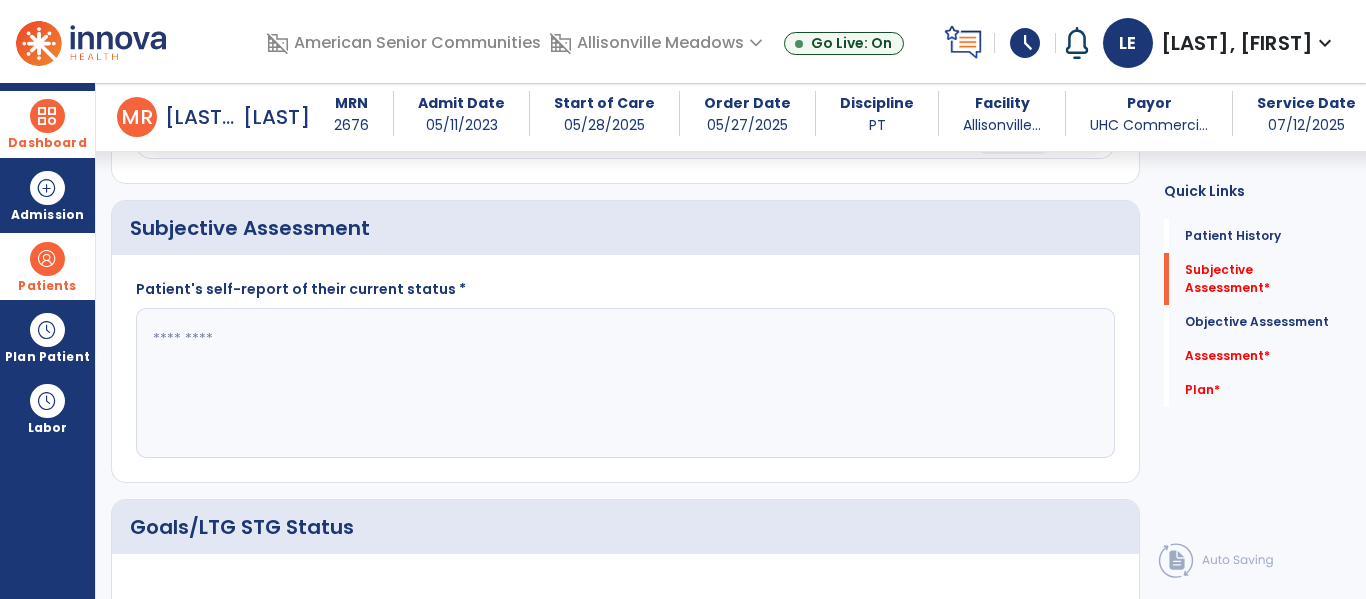 click 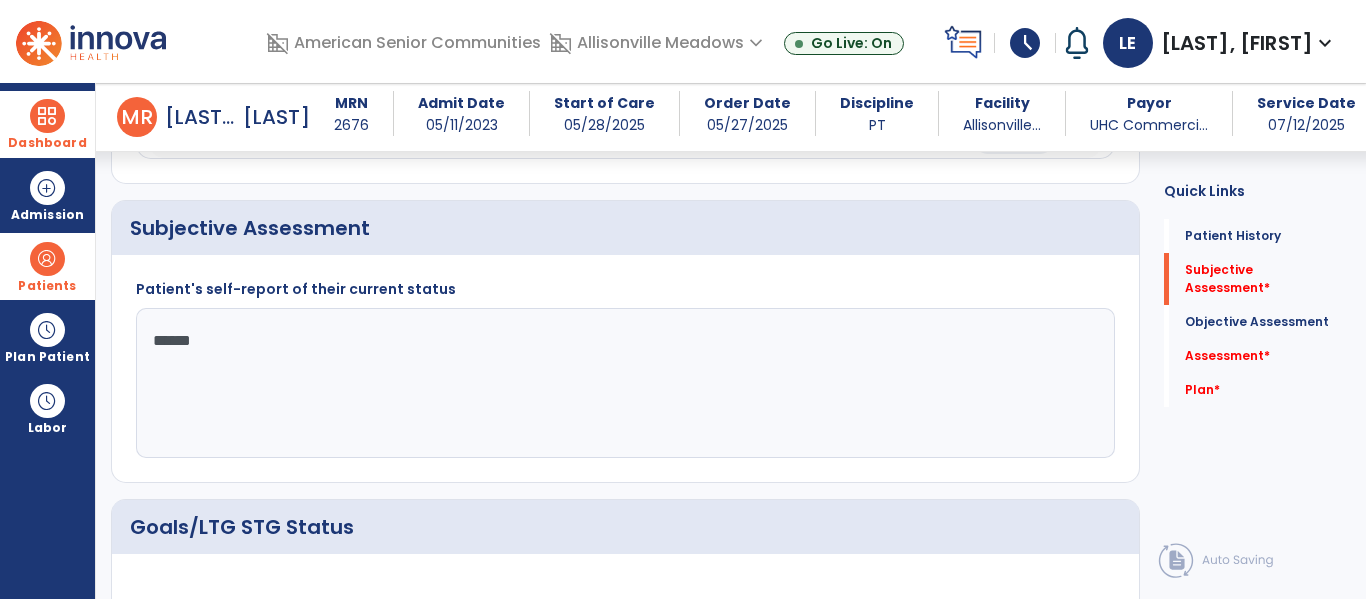 type on "*******" 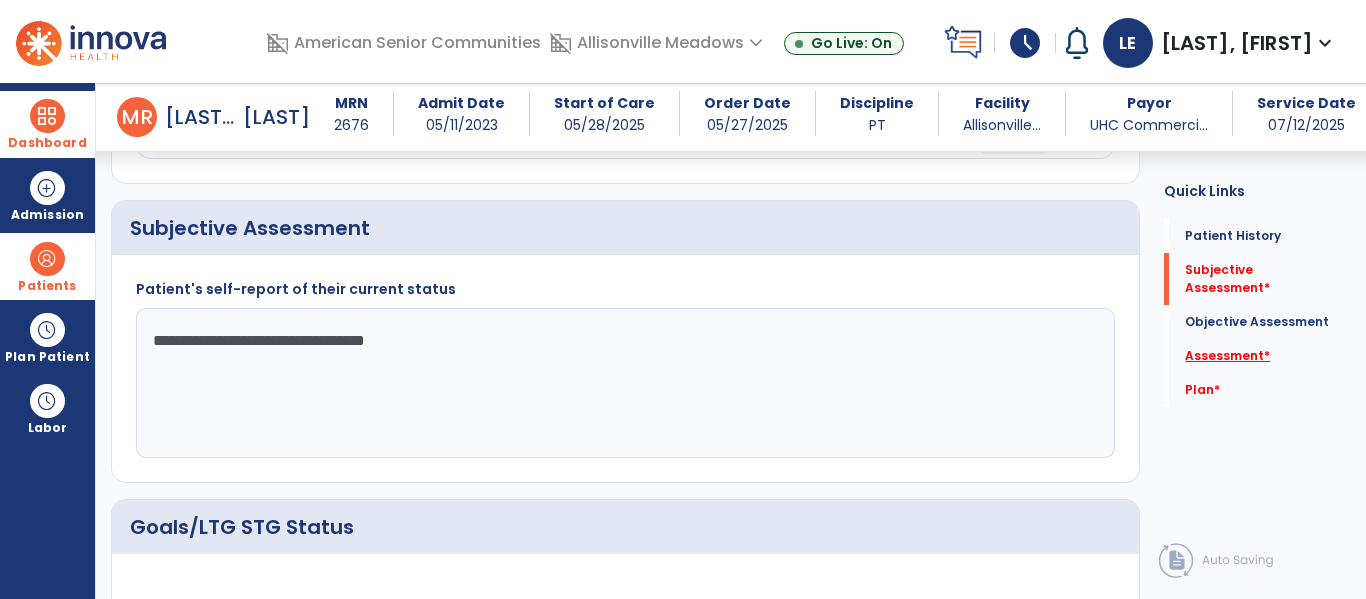 type on "**********" 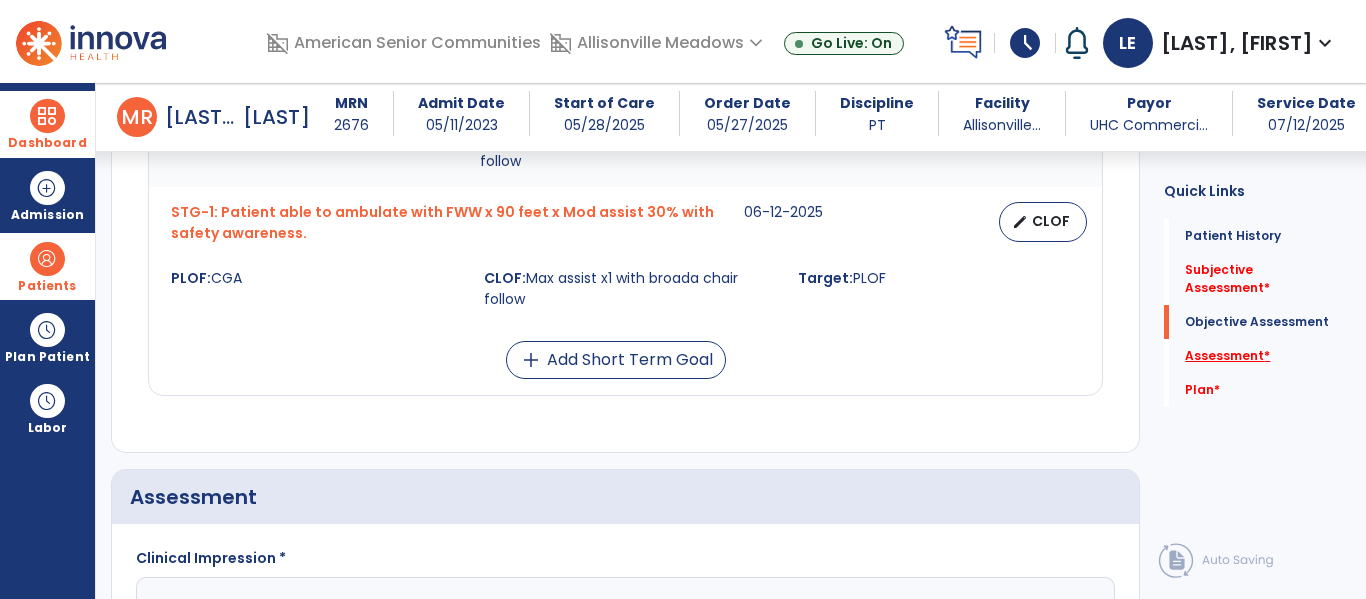 scroll, scrollTop: 1840, scrollLeft: 0, axis: vertical 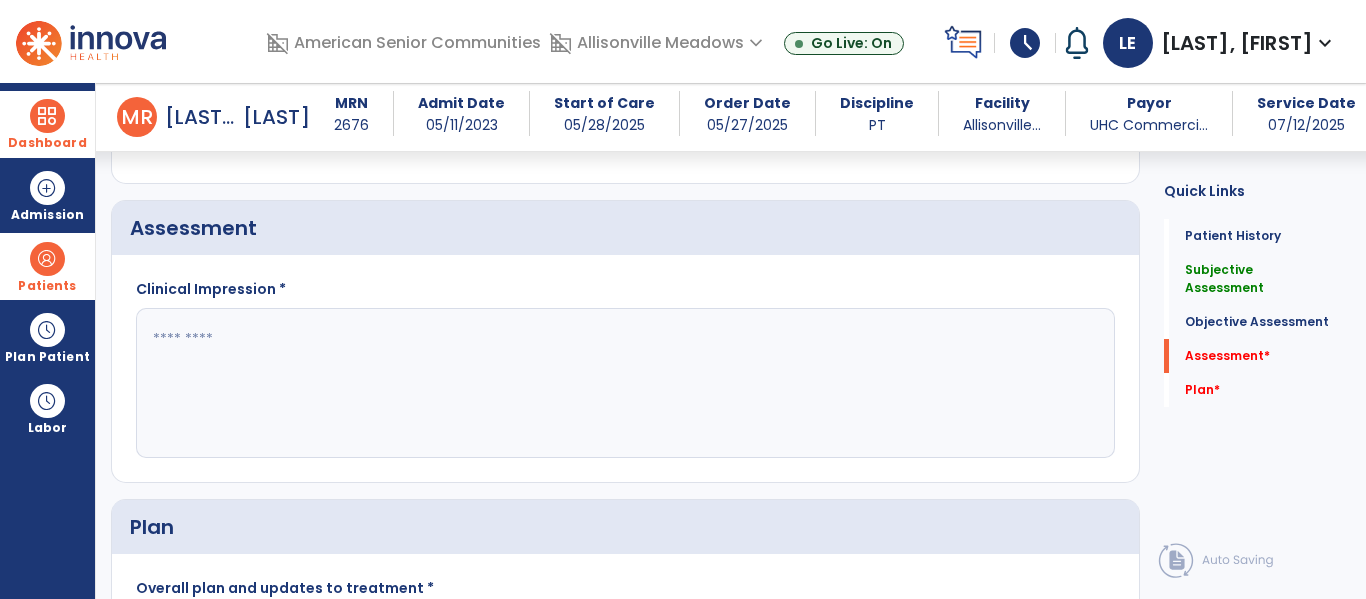click 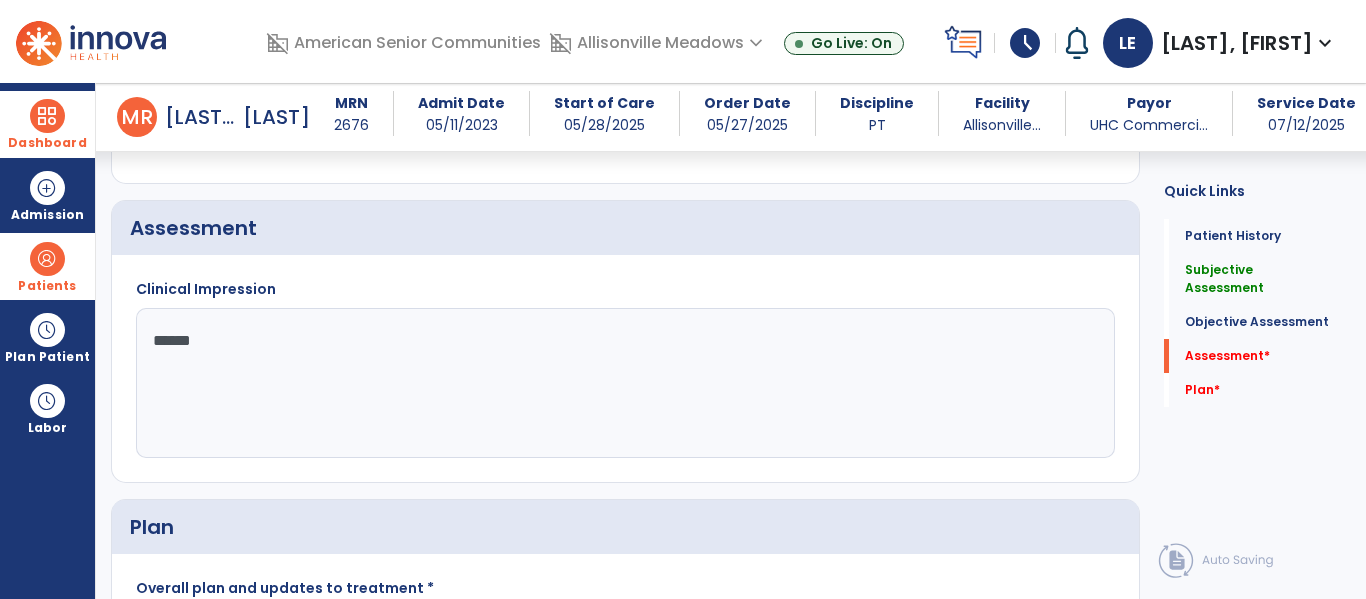 type on "*******" 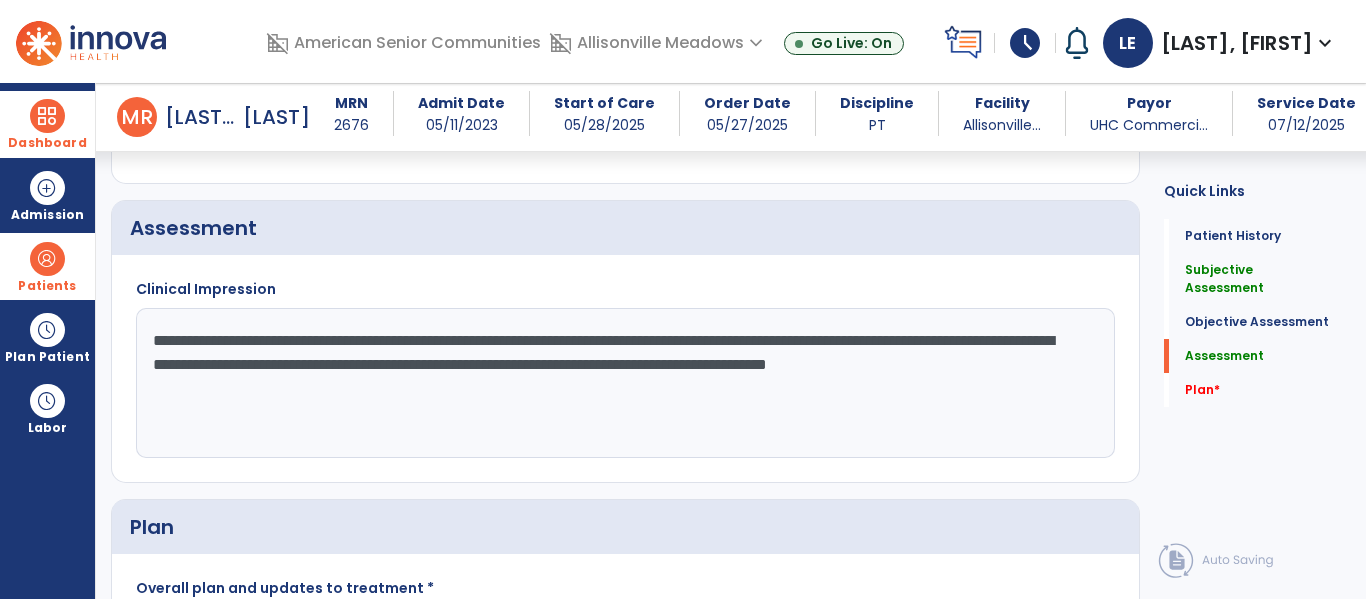 click on "**********" 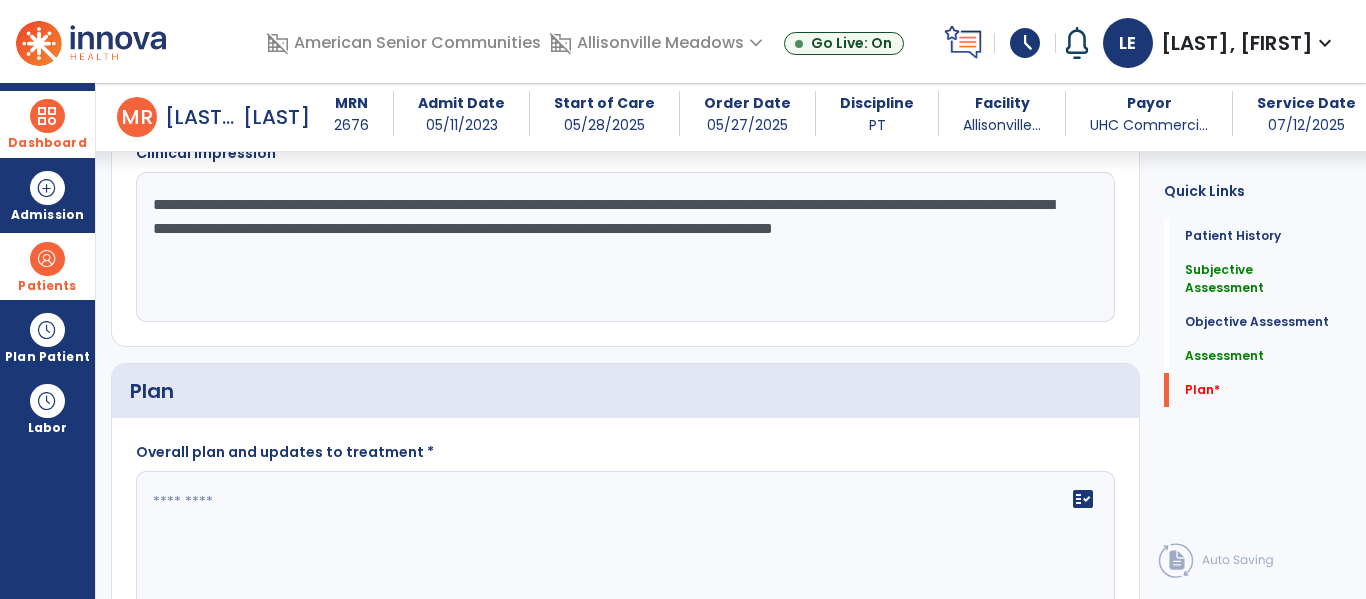 scroll, scrollTop: 1981, scrollLeft: 0, axis: vertical 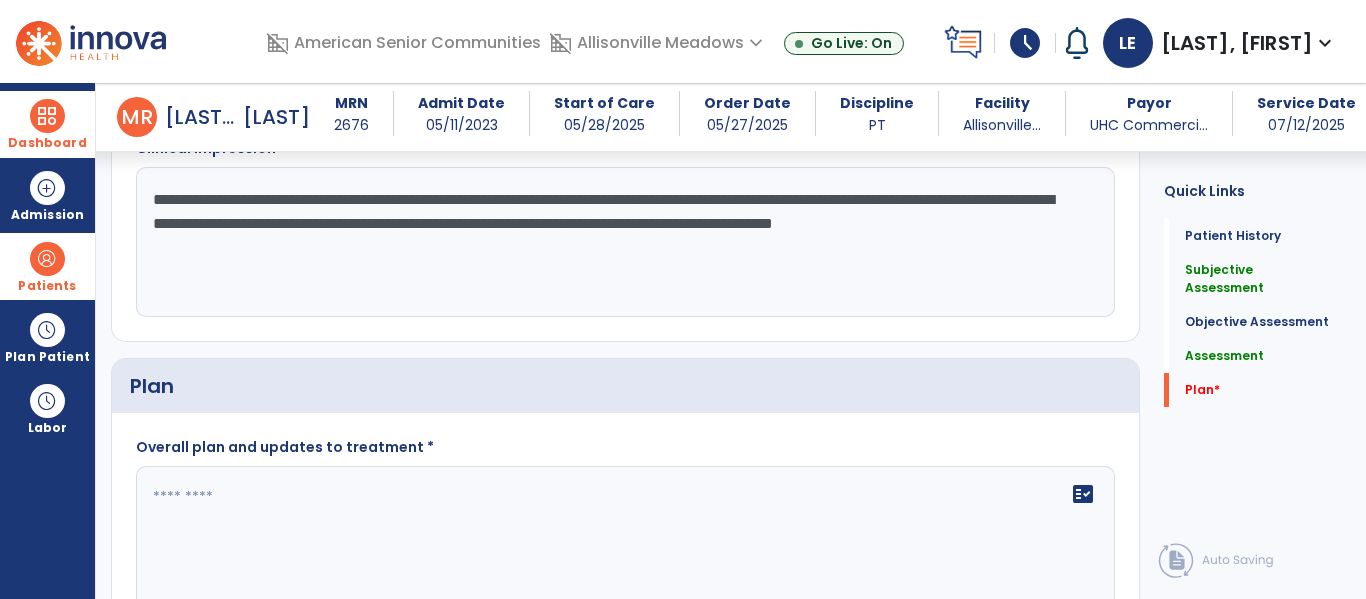 type on "**********" 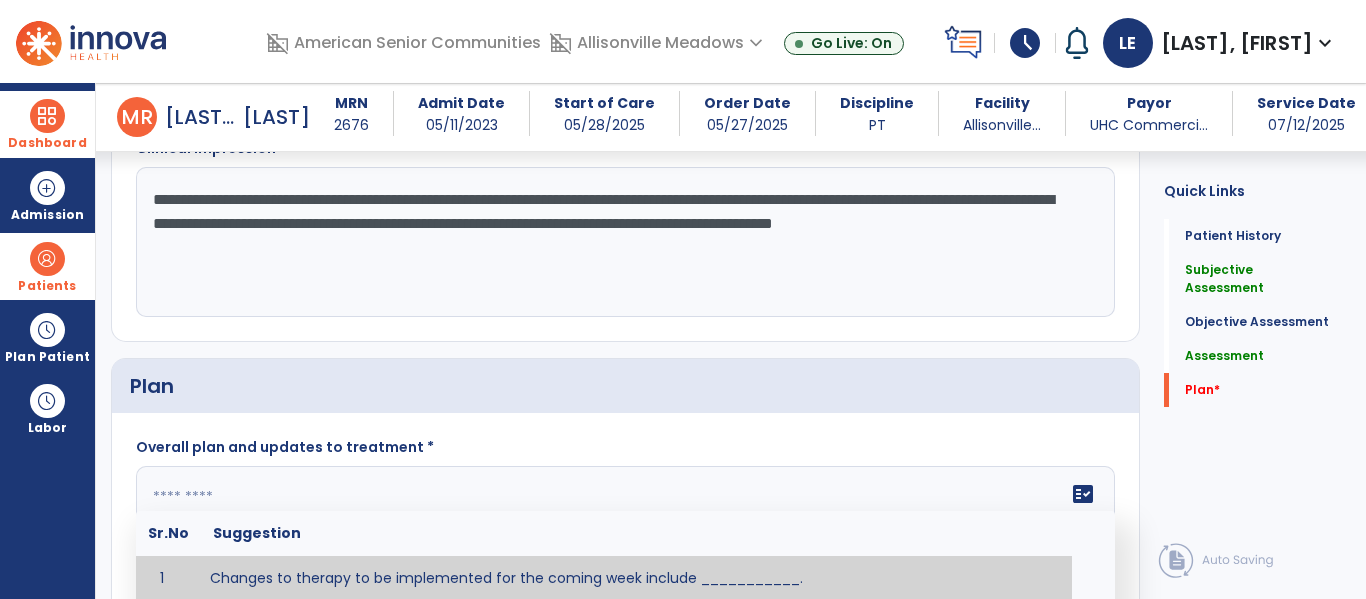 scroll, scrollTop: 1983, scrollLeft: 0, axis: vertical 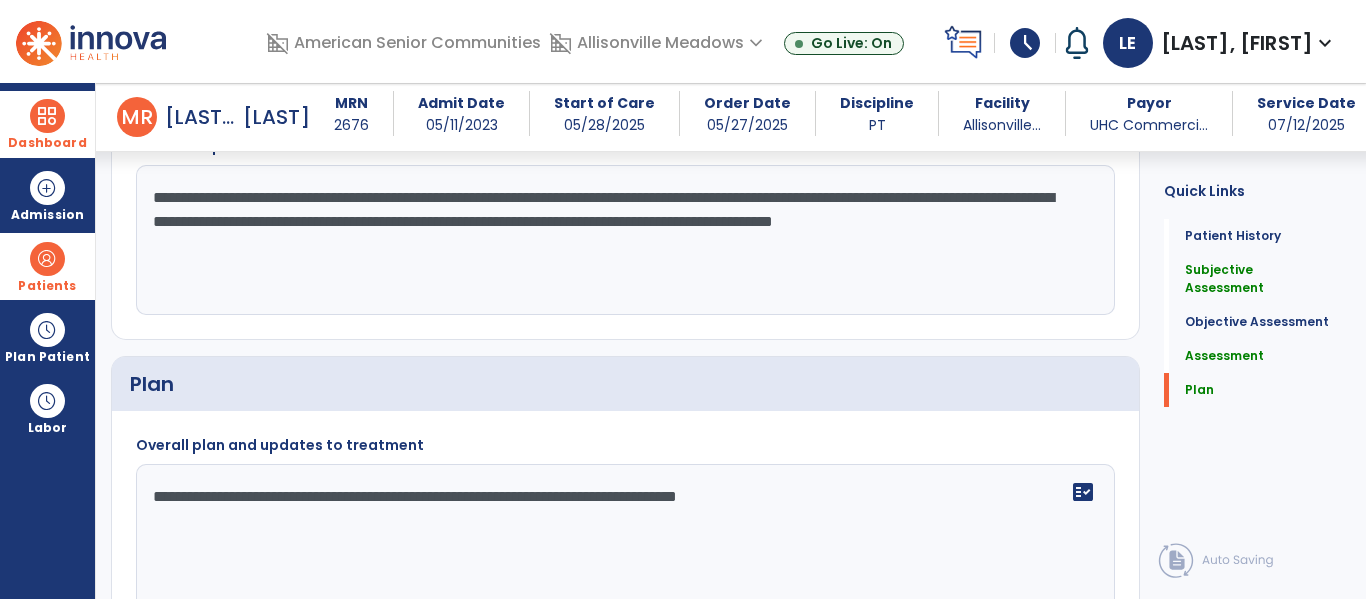 click on "**********" 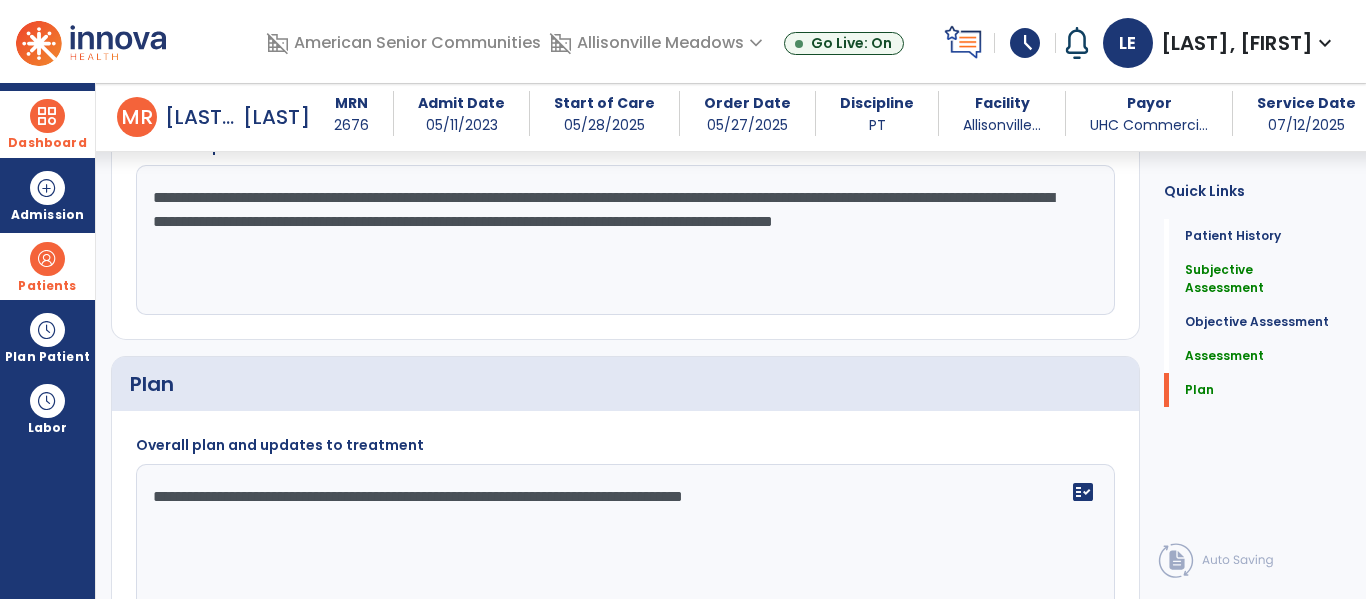 click on "**********" 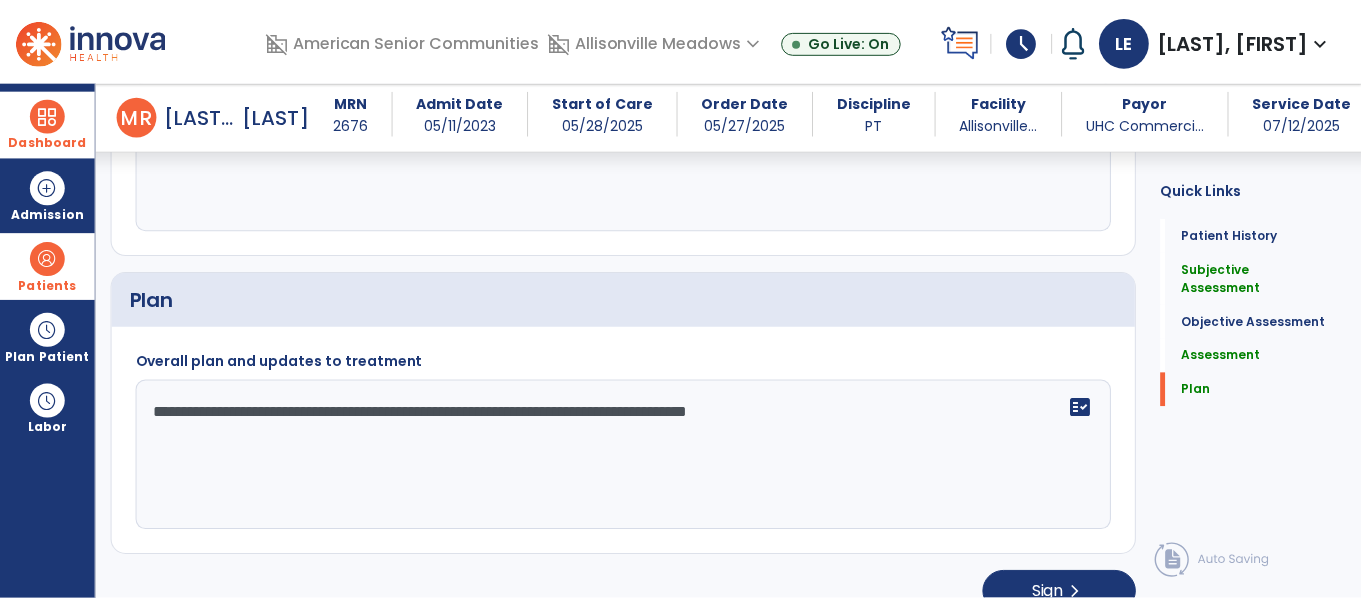 scroll, scrollTop: 2096, scrollLeft: 0, axis: vertical 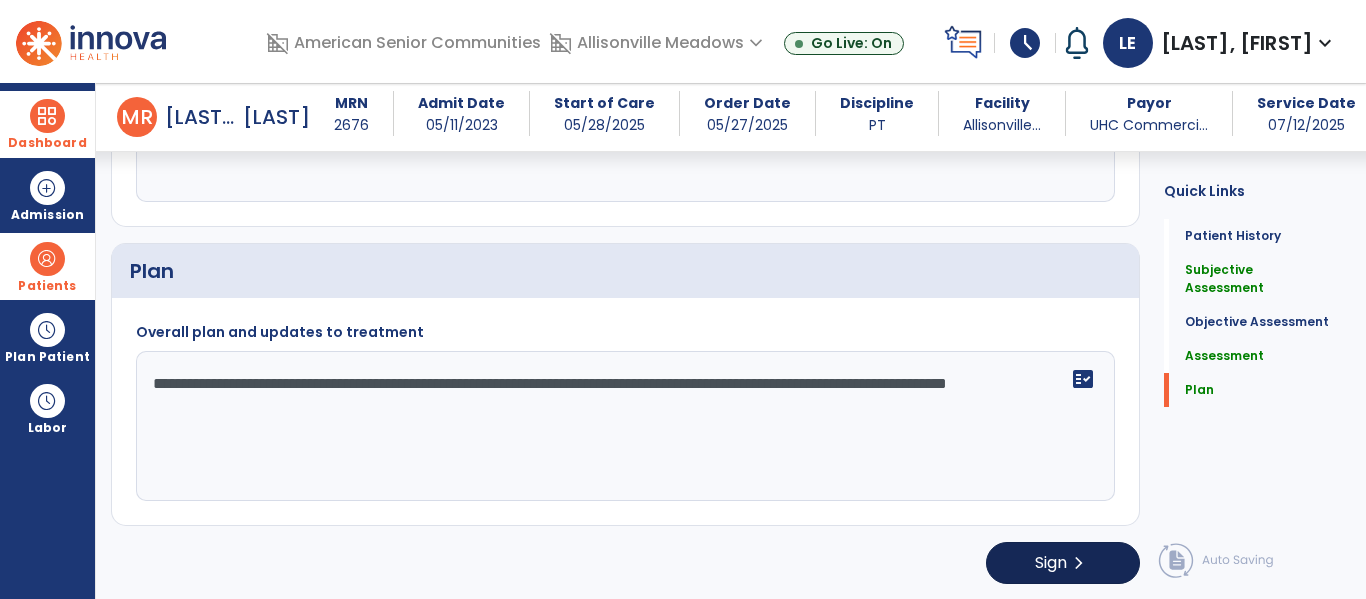 type on "**********" 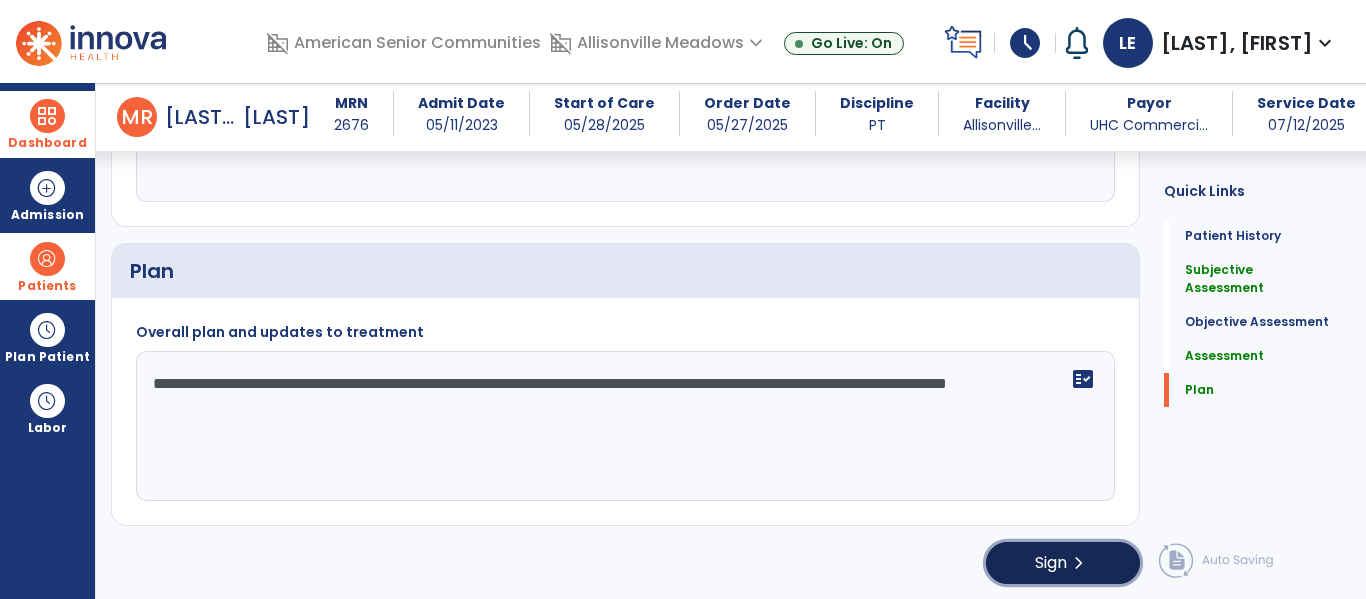 click on "Sign" 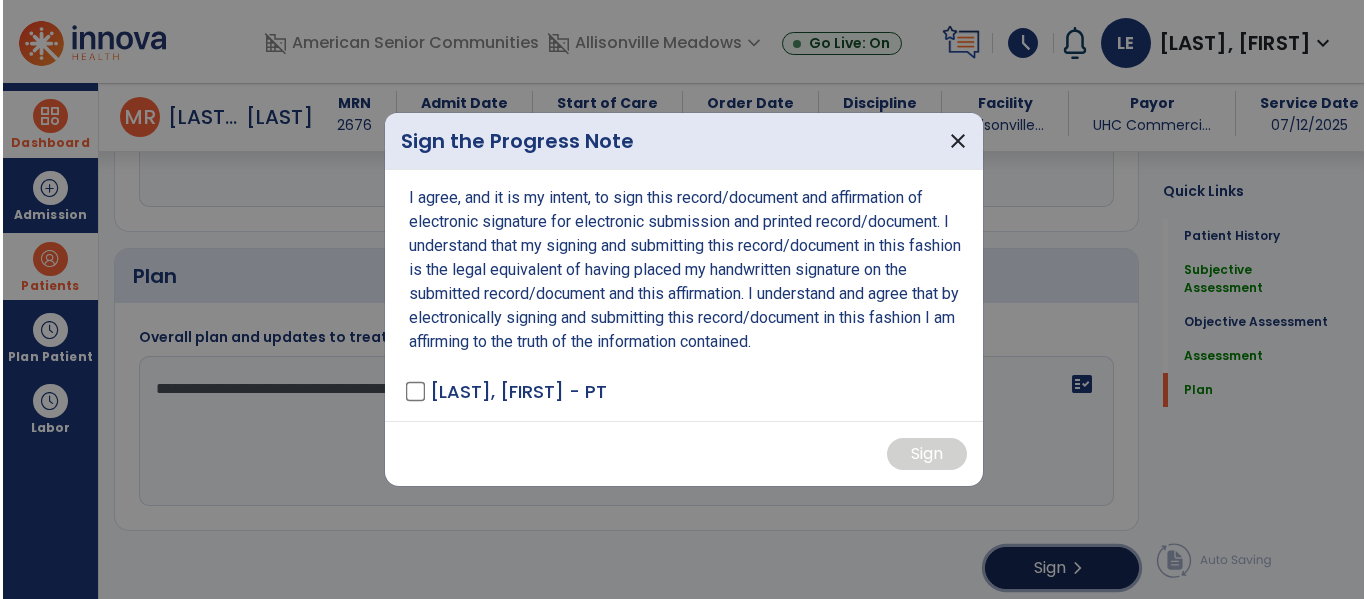 scroll, scrollTop: 2096, scrollLeft: 0, axis: vertical 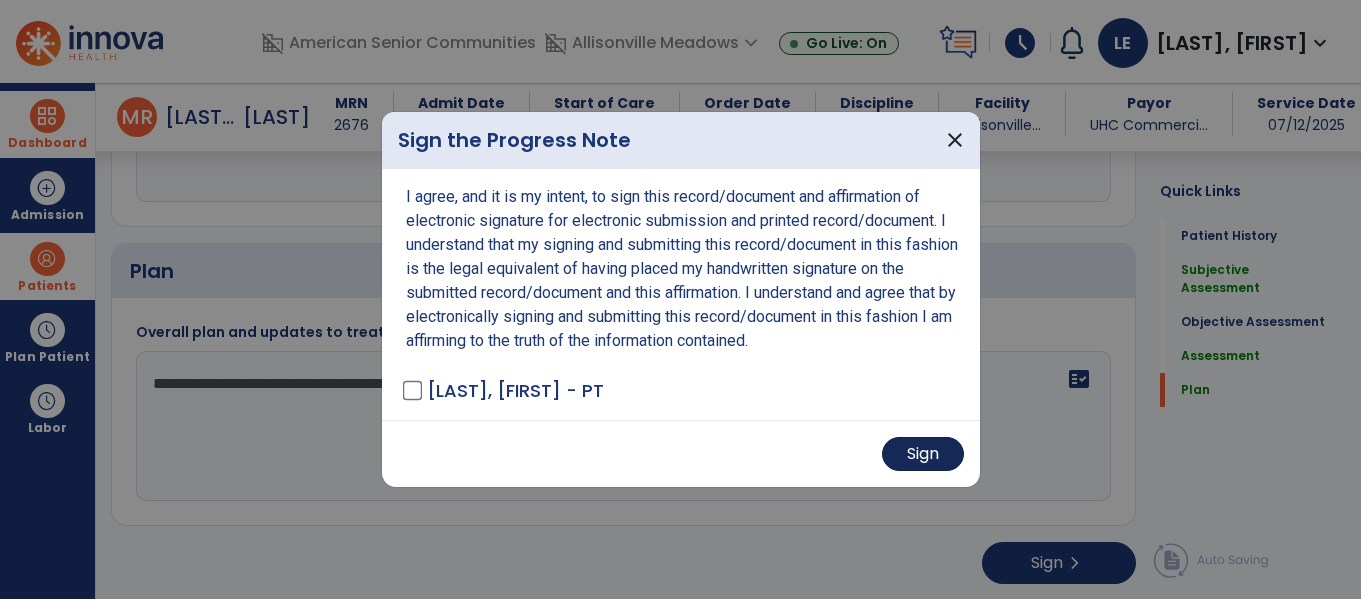 click on "Sign" at bounding box center (923, 454) 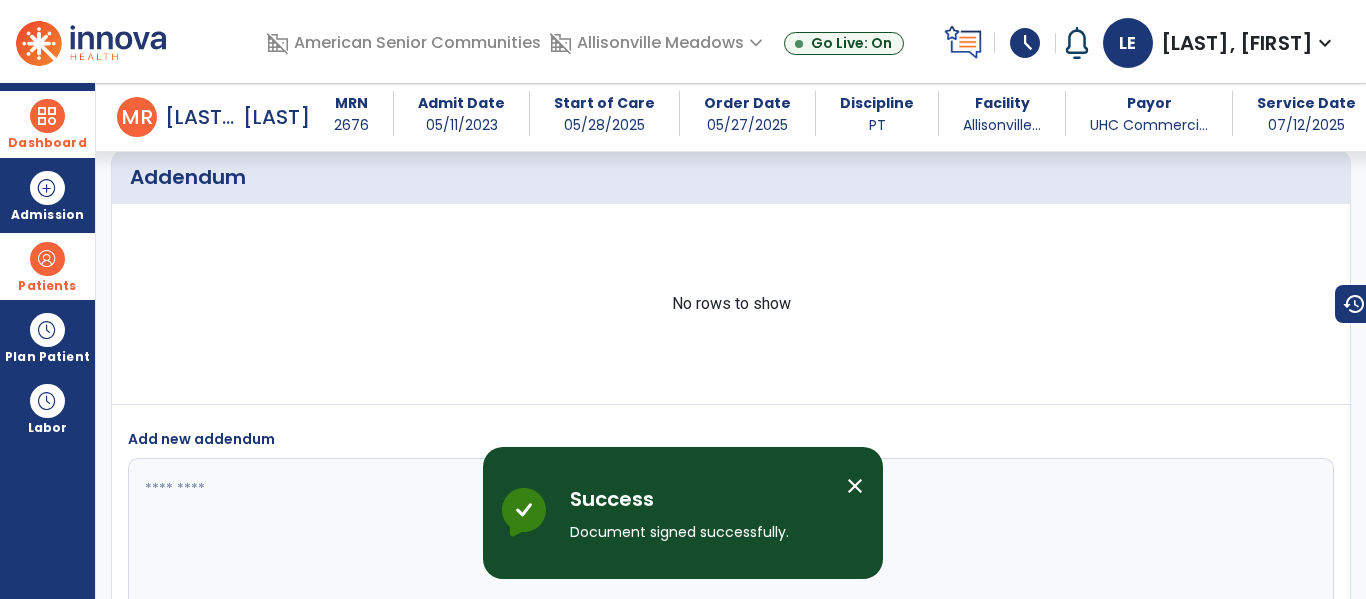 scroll, scrollTop: 2671, scrollLeft: 0, axis: vertical 